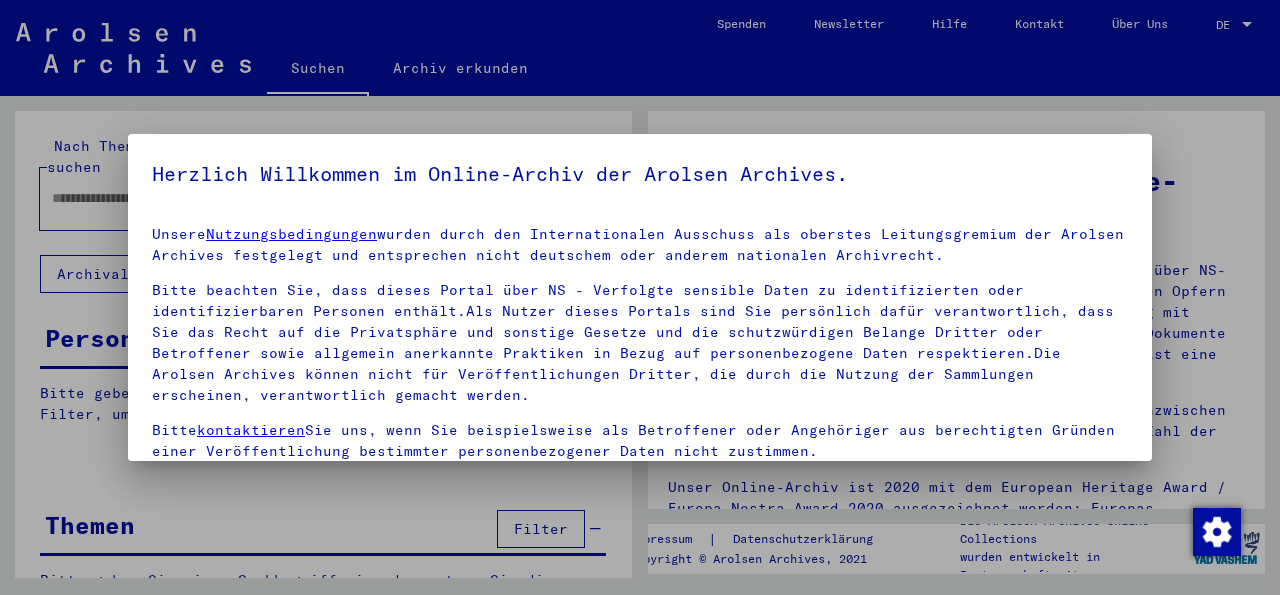 scroll, scrollTop: 0, scrollLeft: 0, axis: both 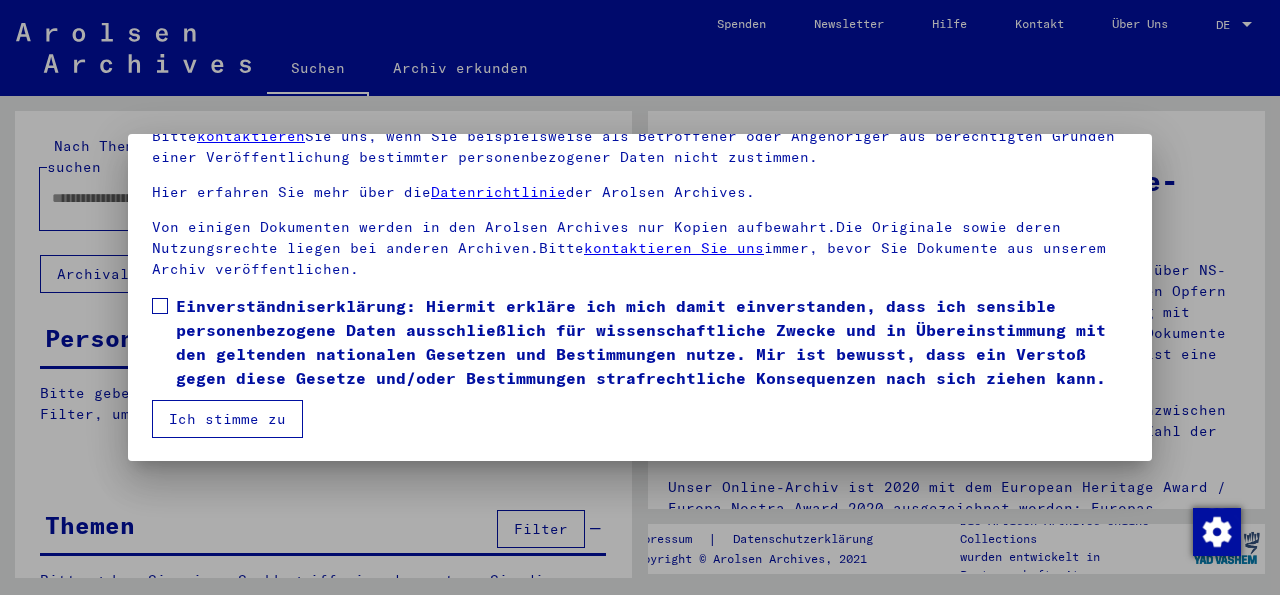click at bounding box center (160, 306) 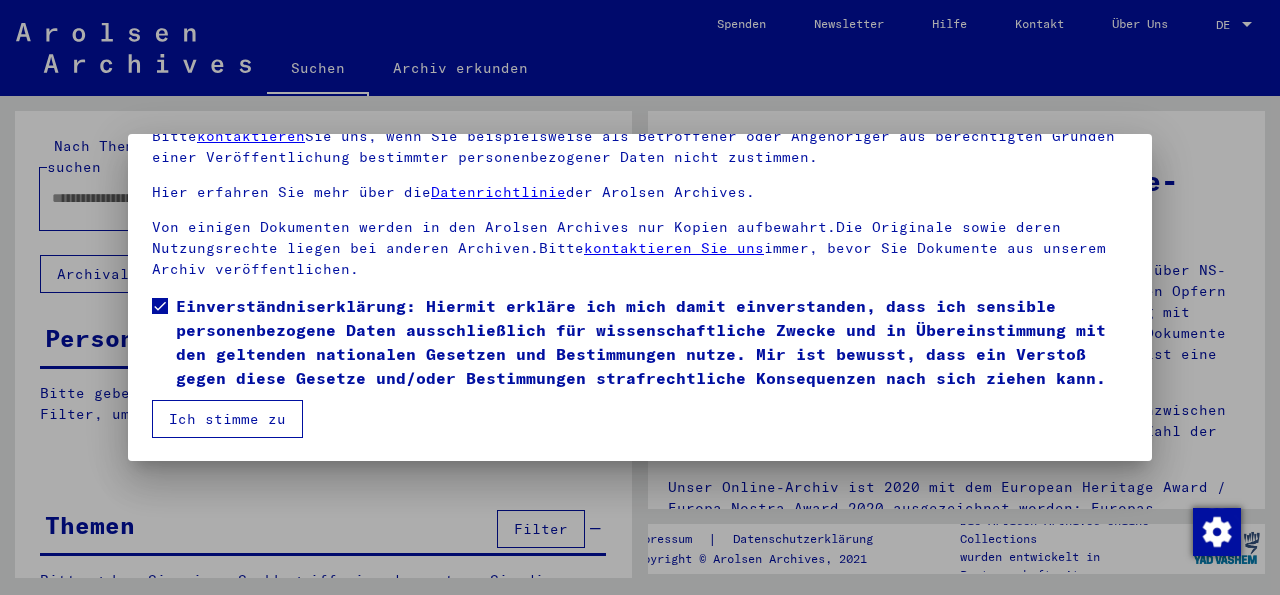 click on "Ich stimme zu" at bounding box center [227, 419] 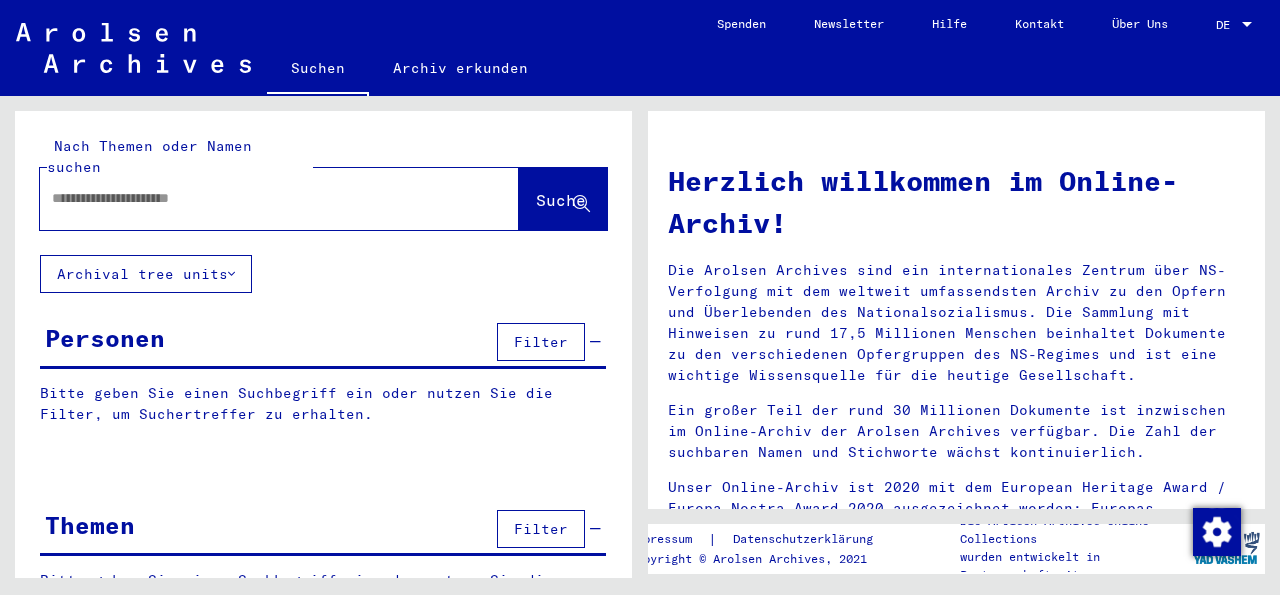 click at bounding box center [255, 198] 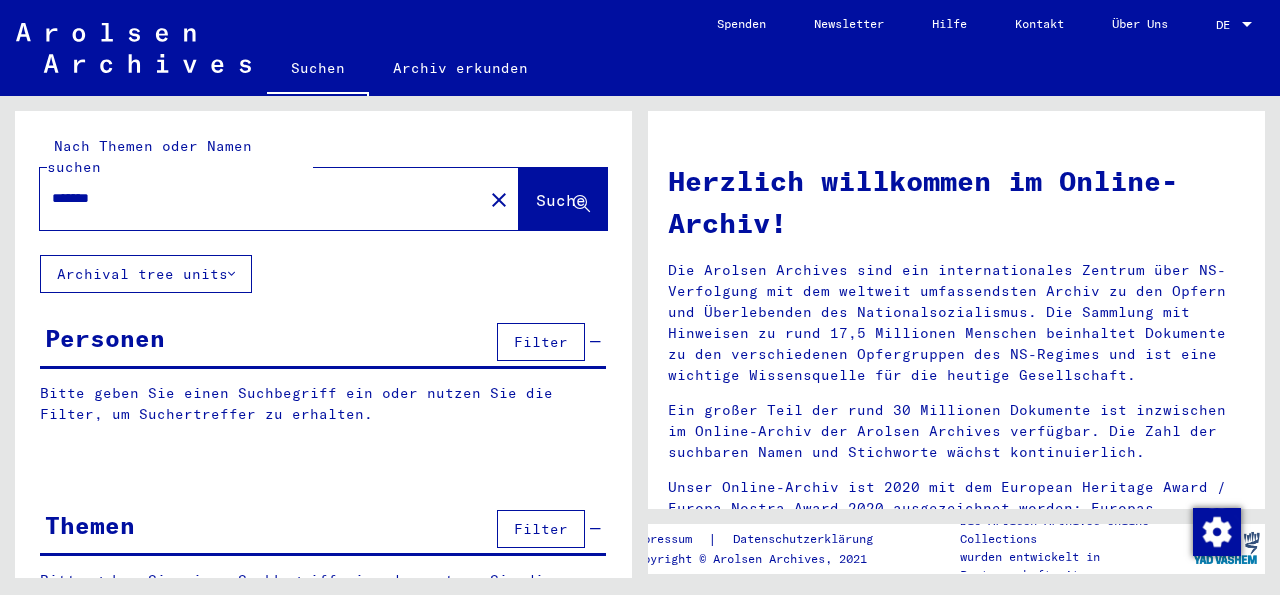 type on "*******" 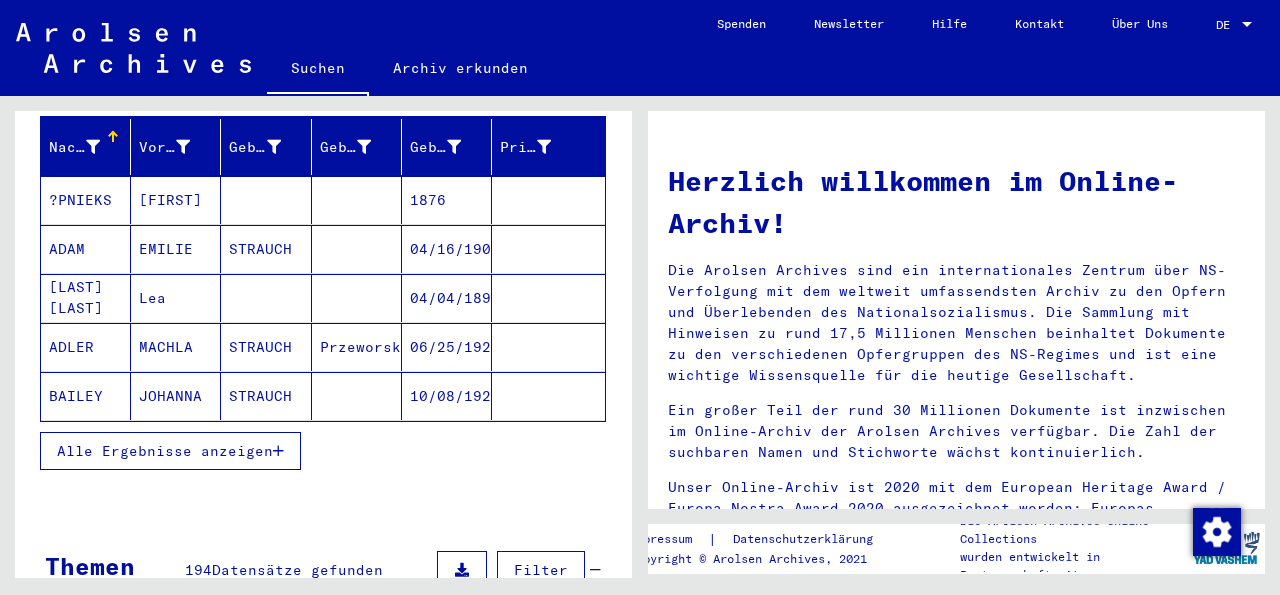 scroll, scrollTop: 275, scrollLeft: 0, axis: vertical 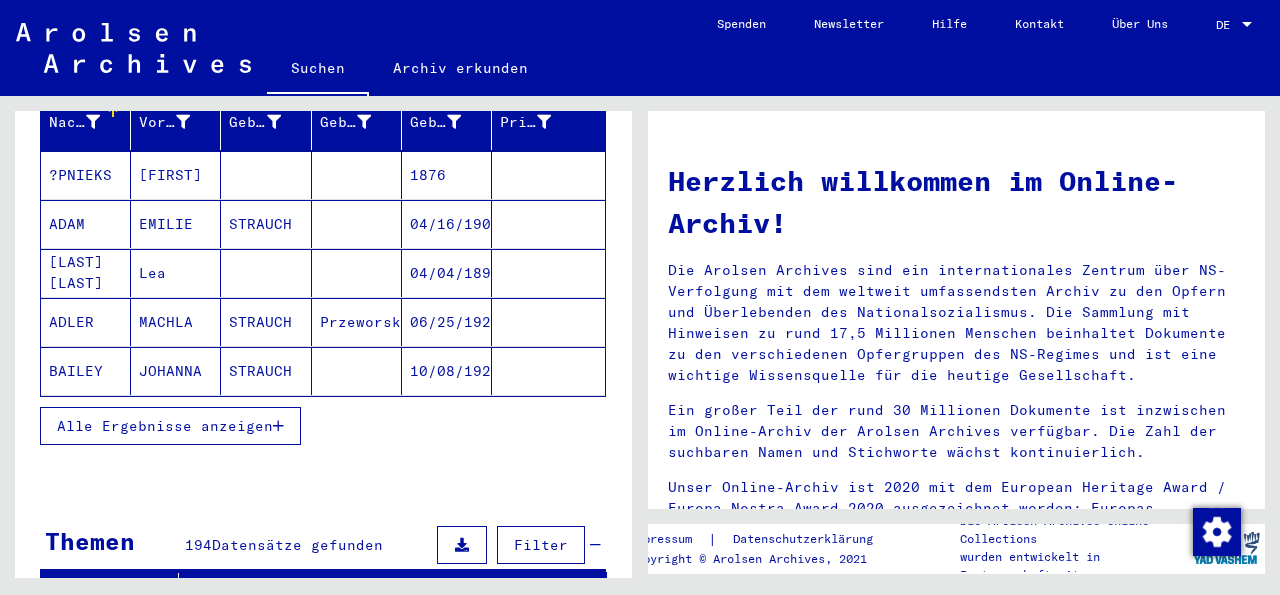 click on "Alle Ergebnisse anzeigen" at bounding box center [165, 426] 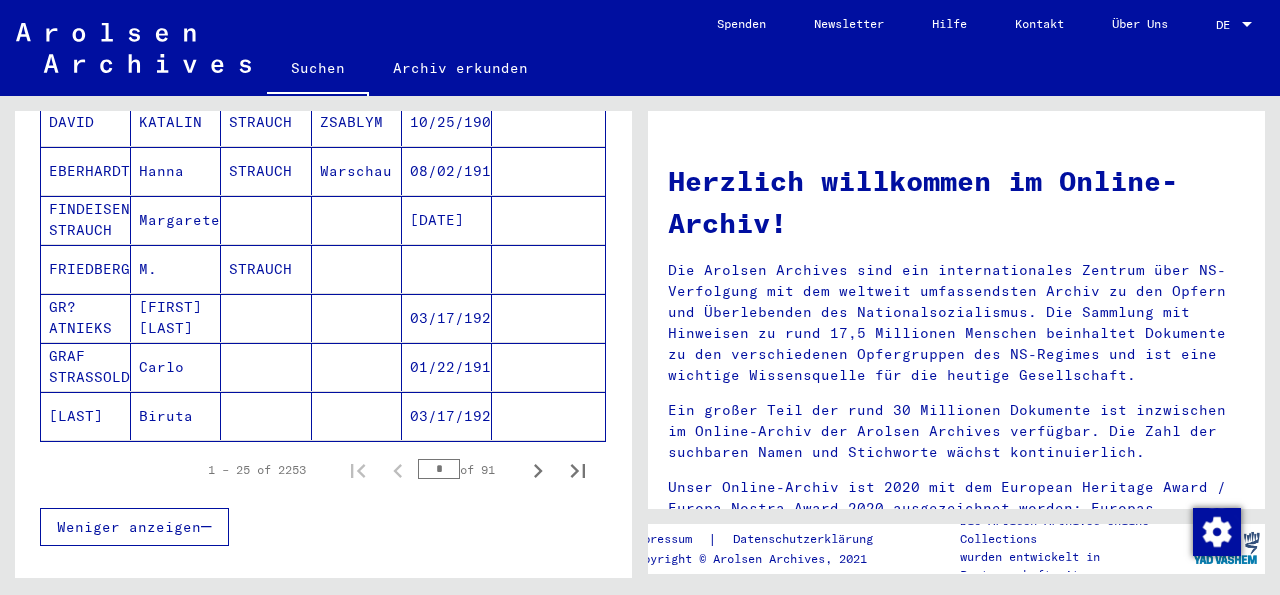 scroll, scrollTop: 1250, scrollLeft: 0, axis: vertical 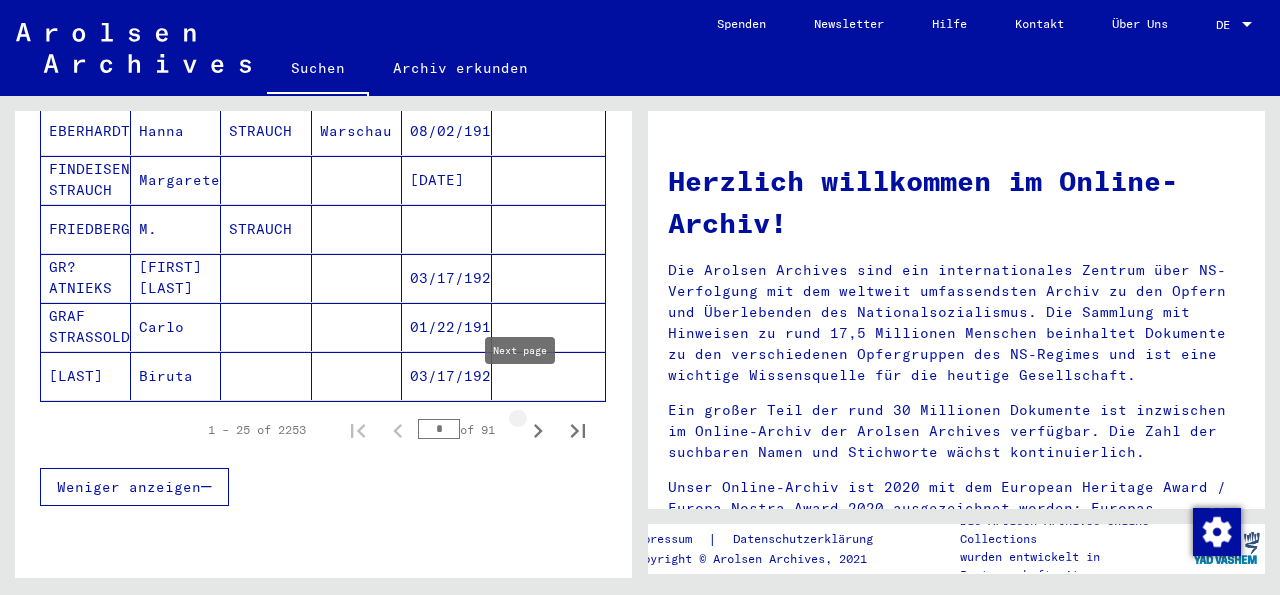 click 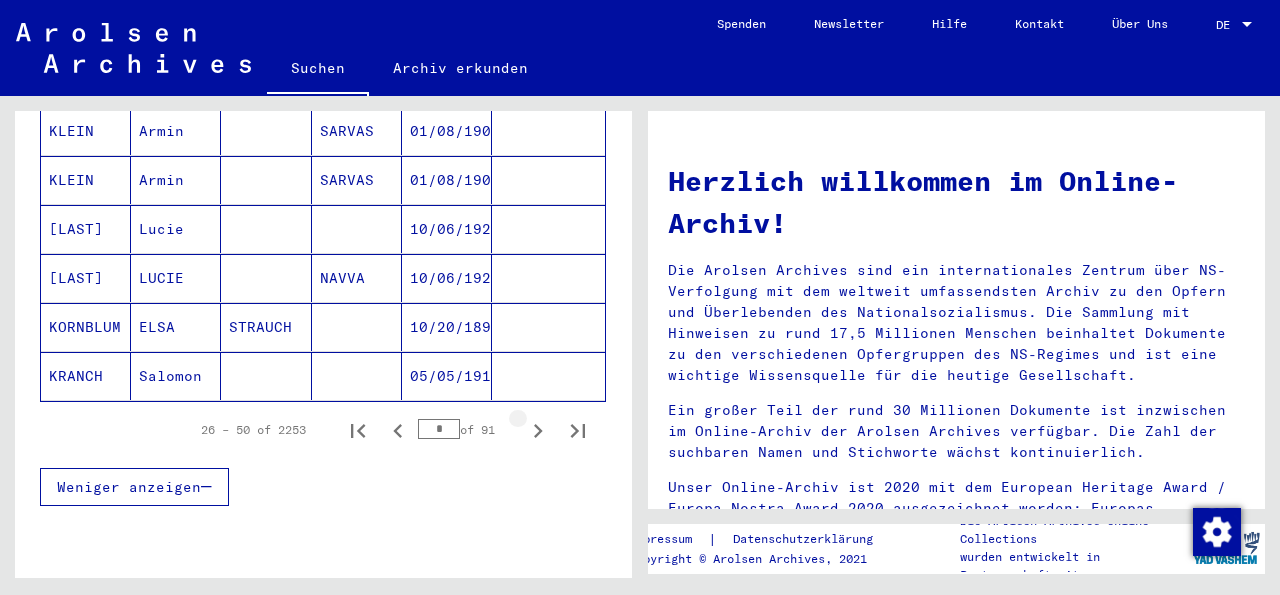 click 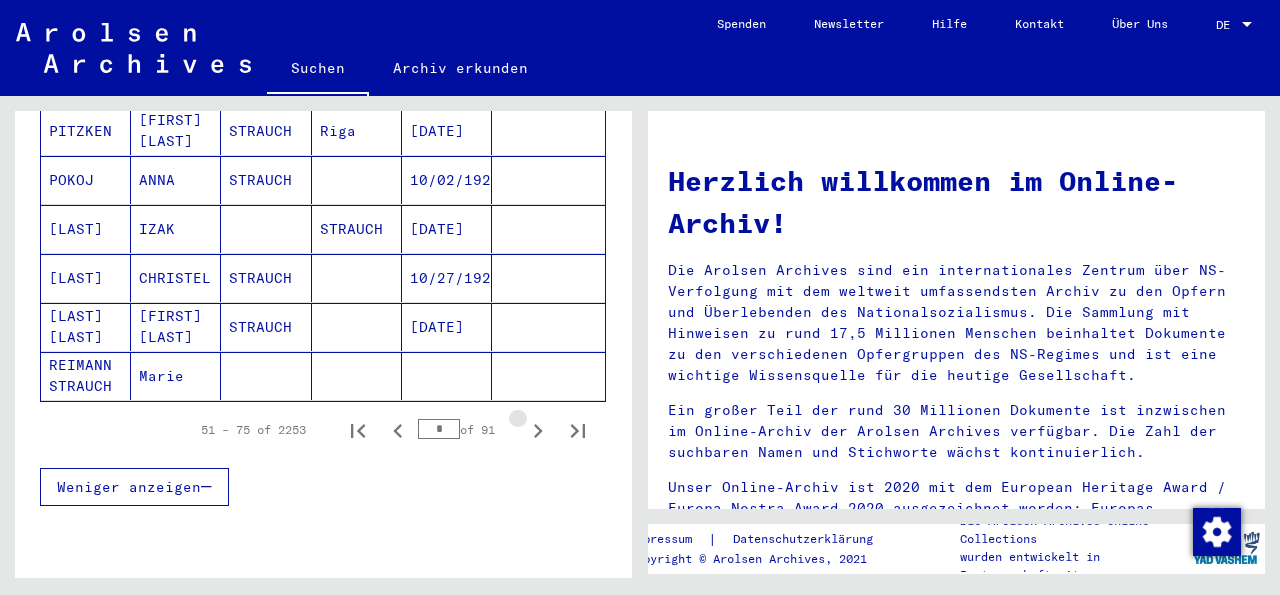 click 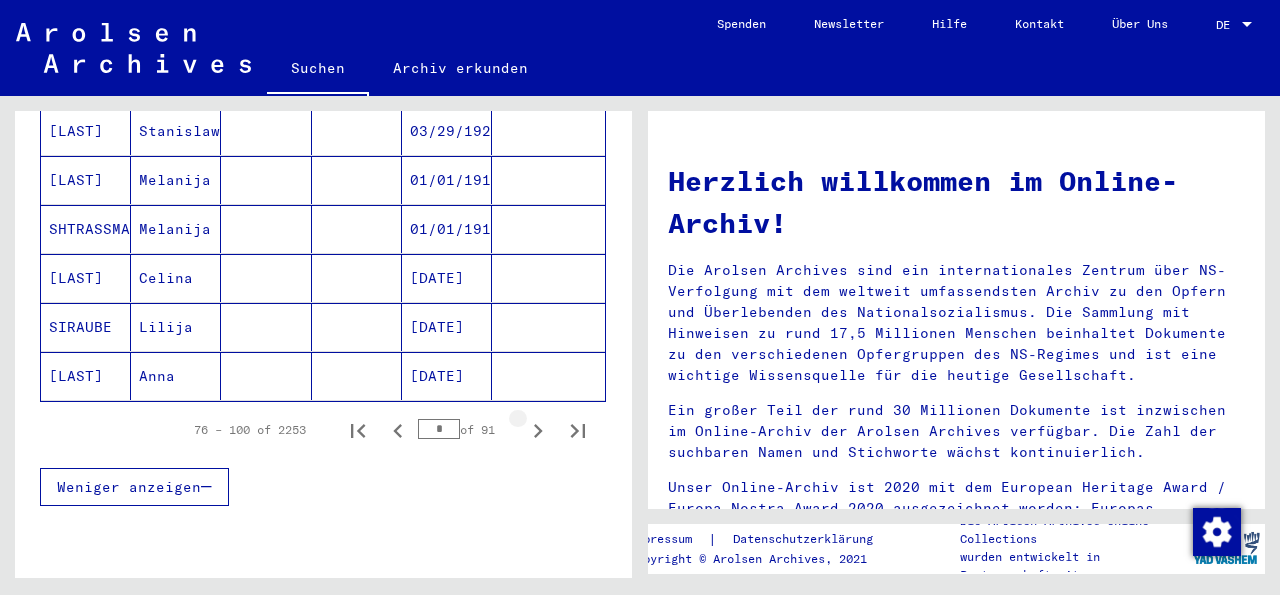 click 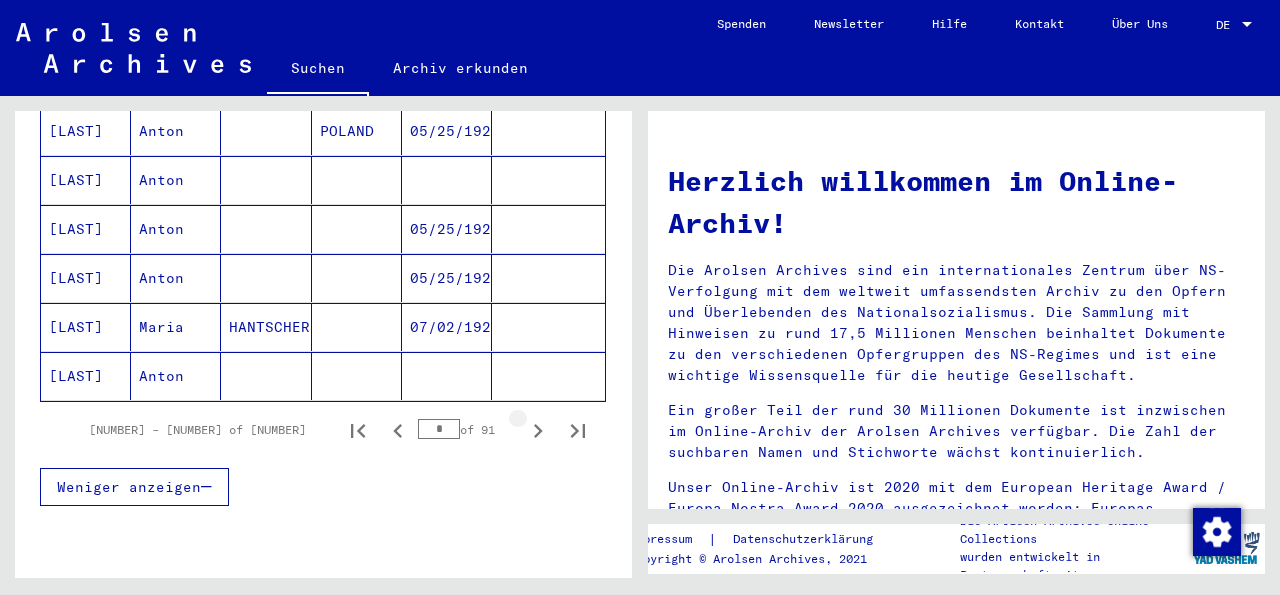 click 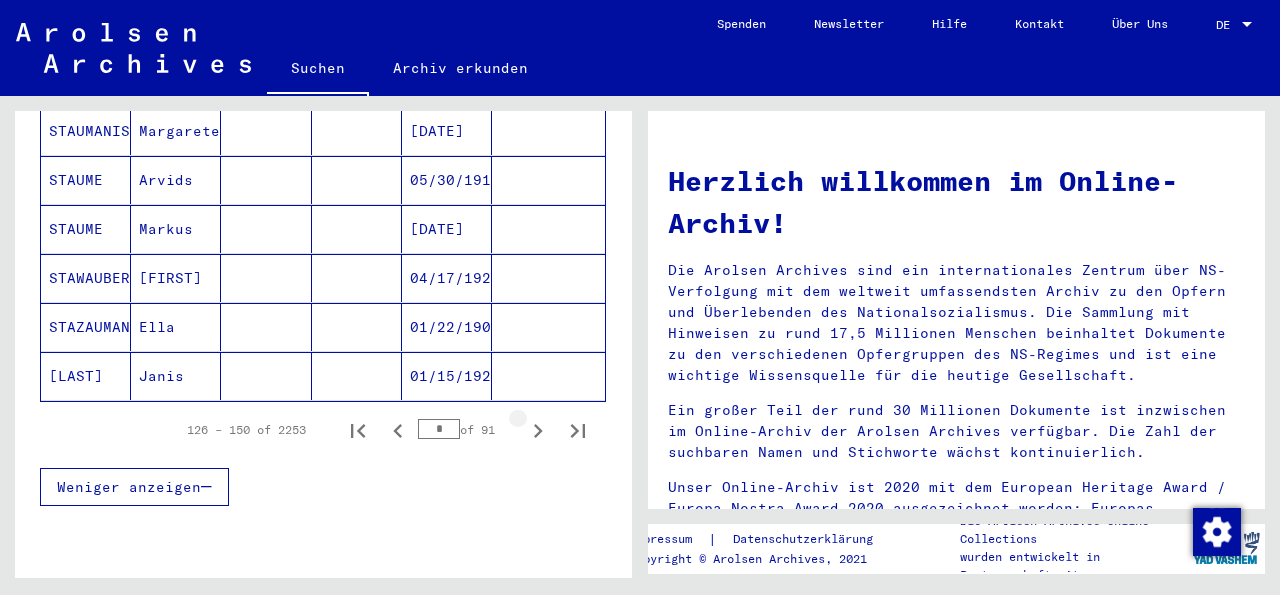 click 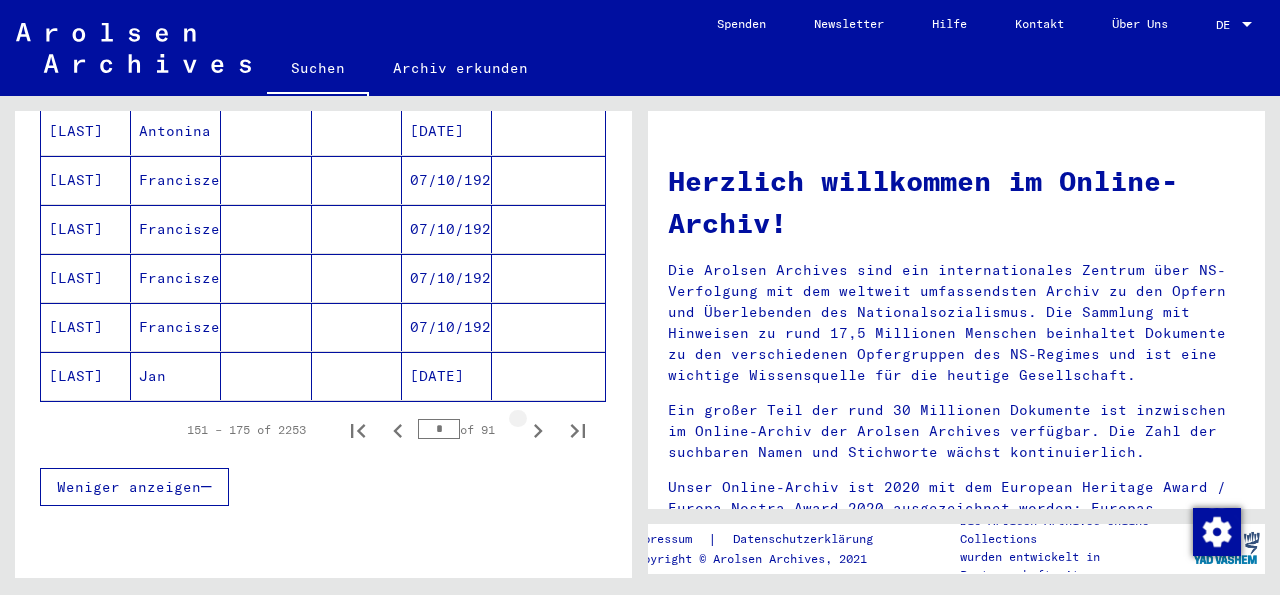 click 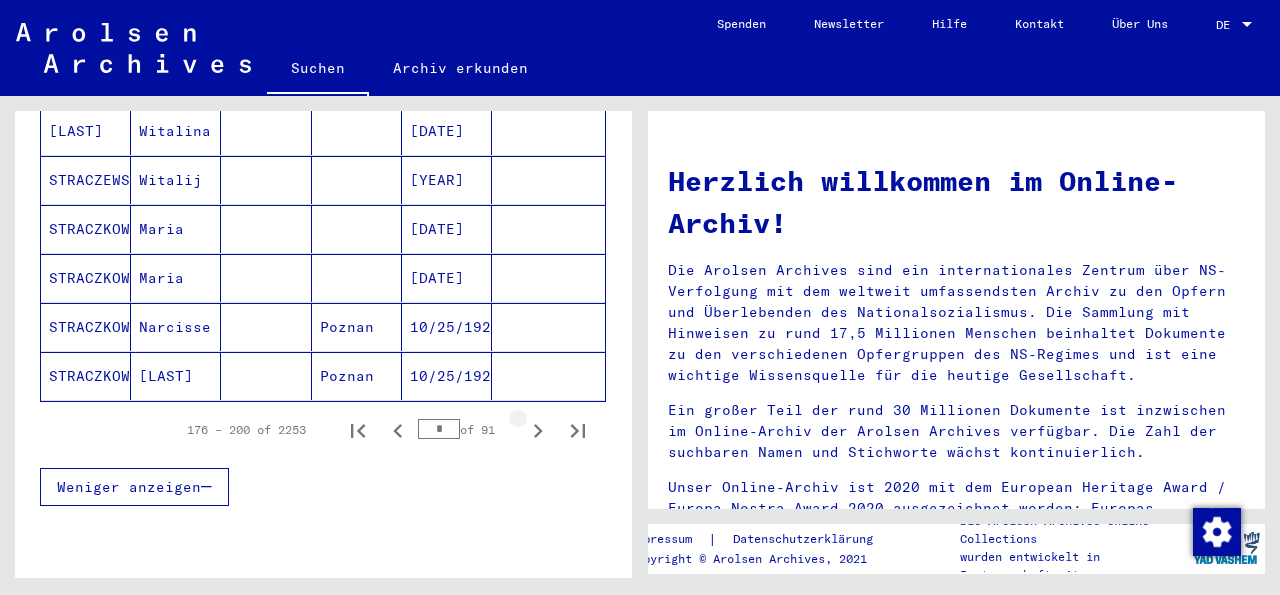 click 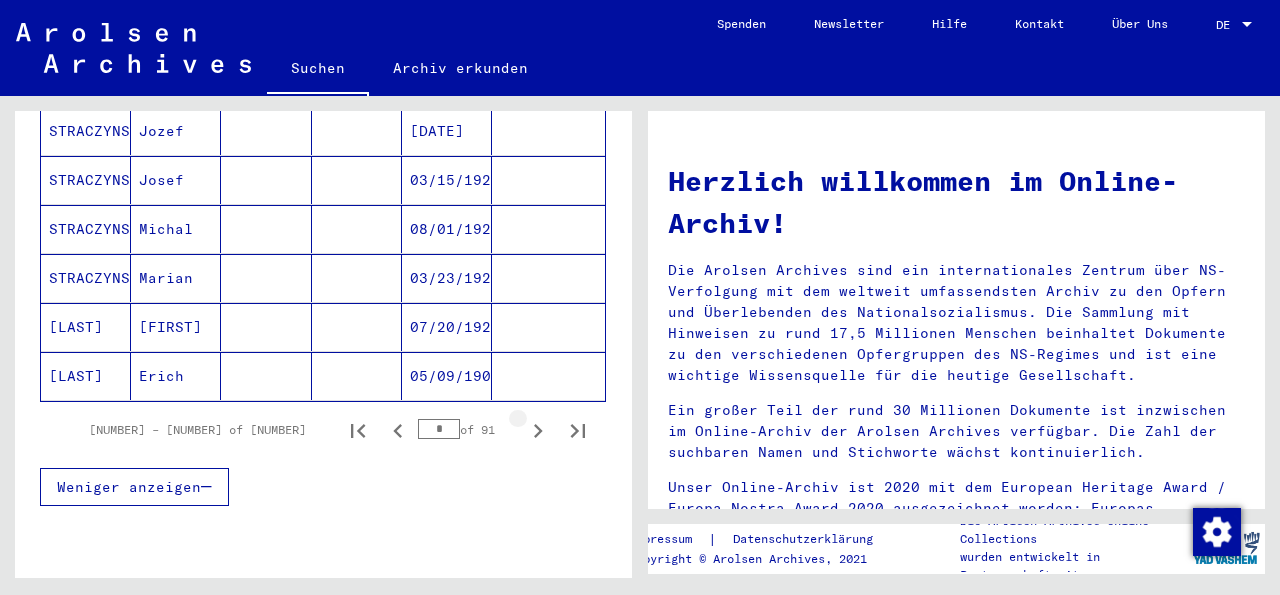 click 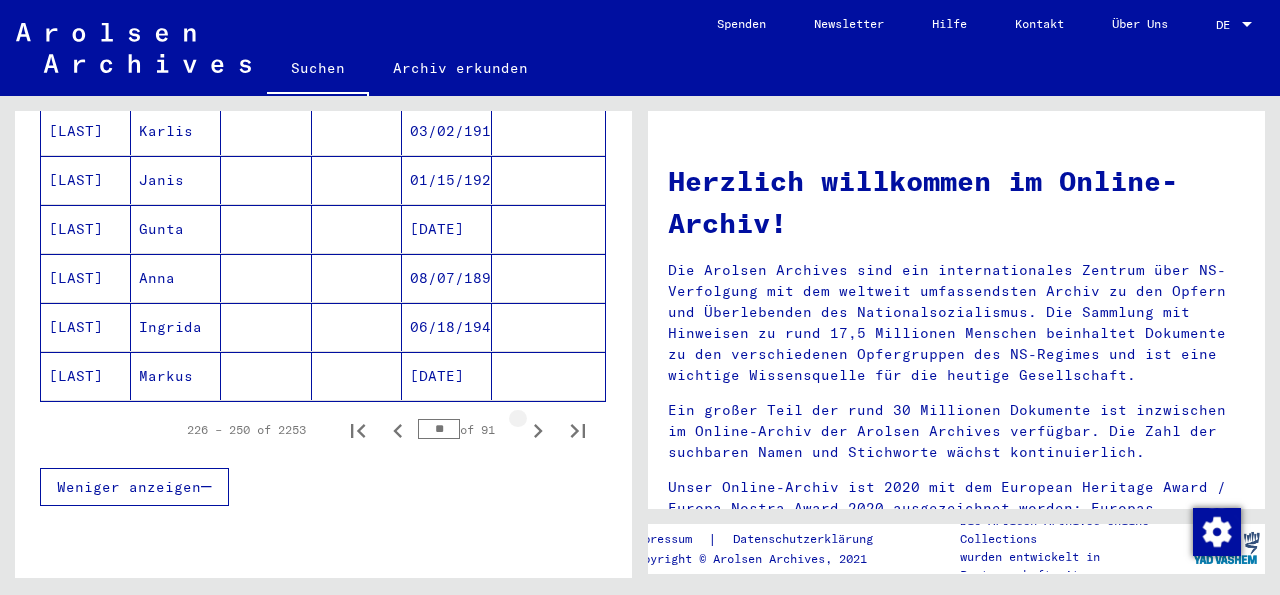 click 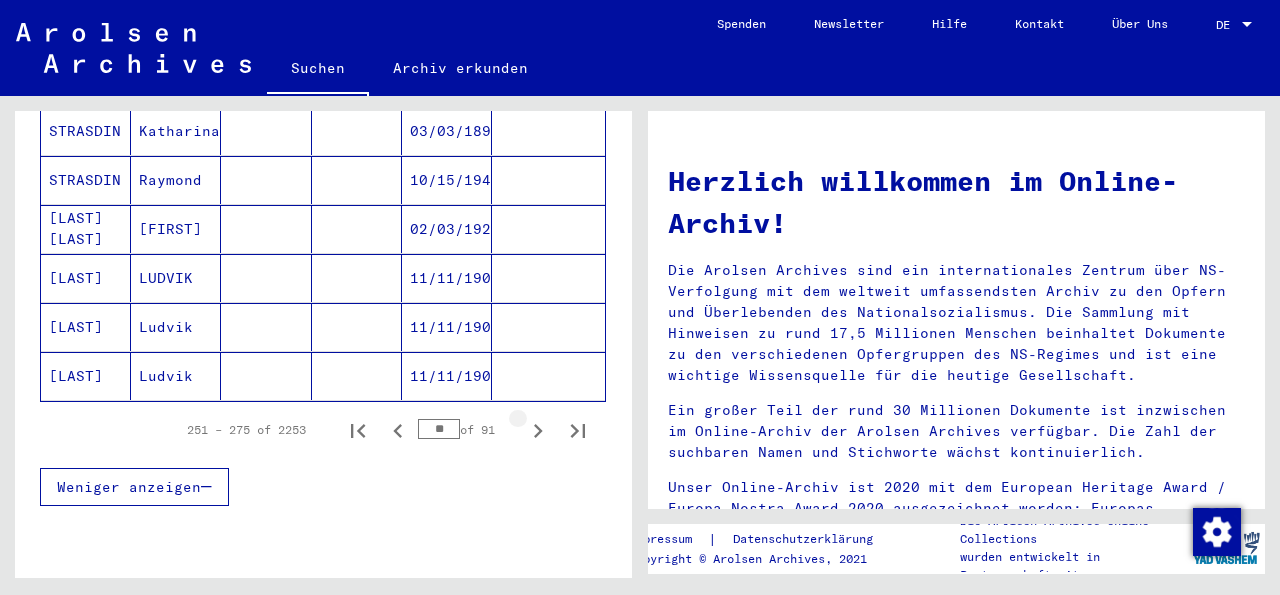 click 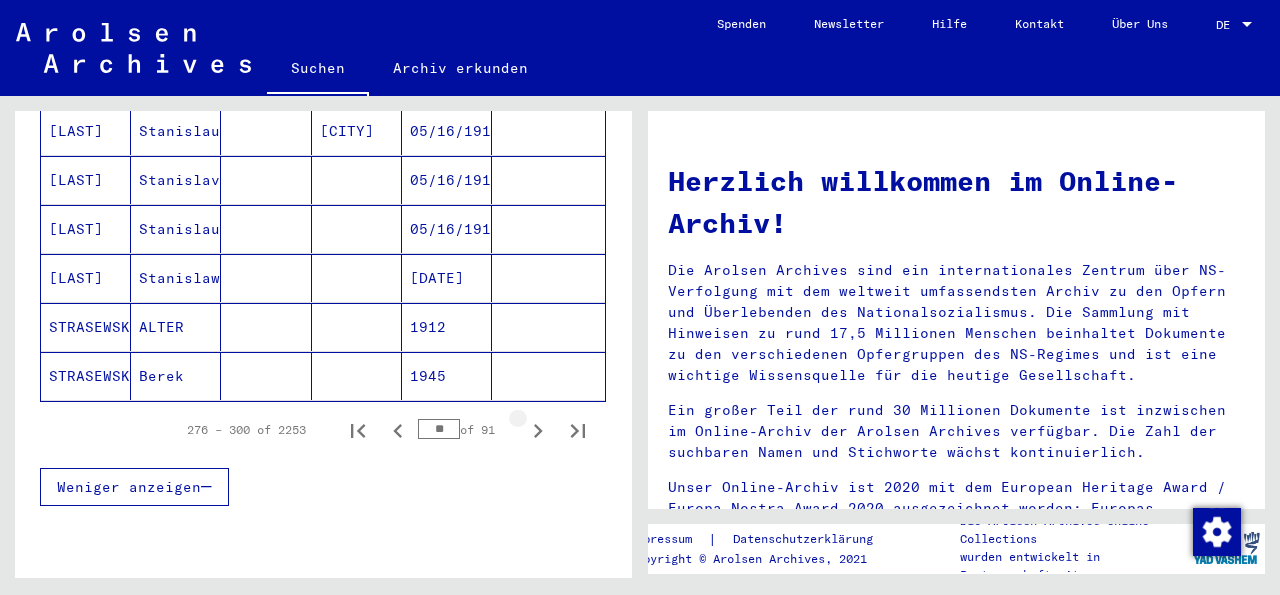 click 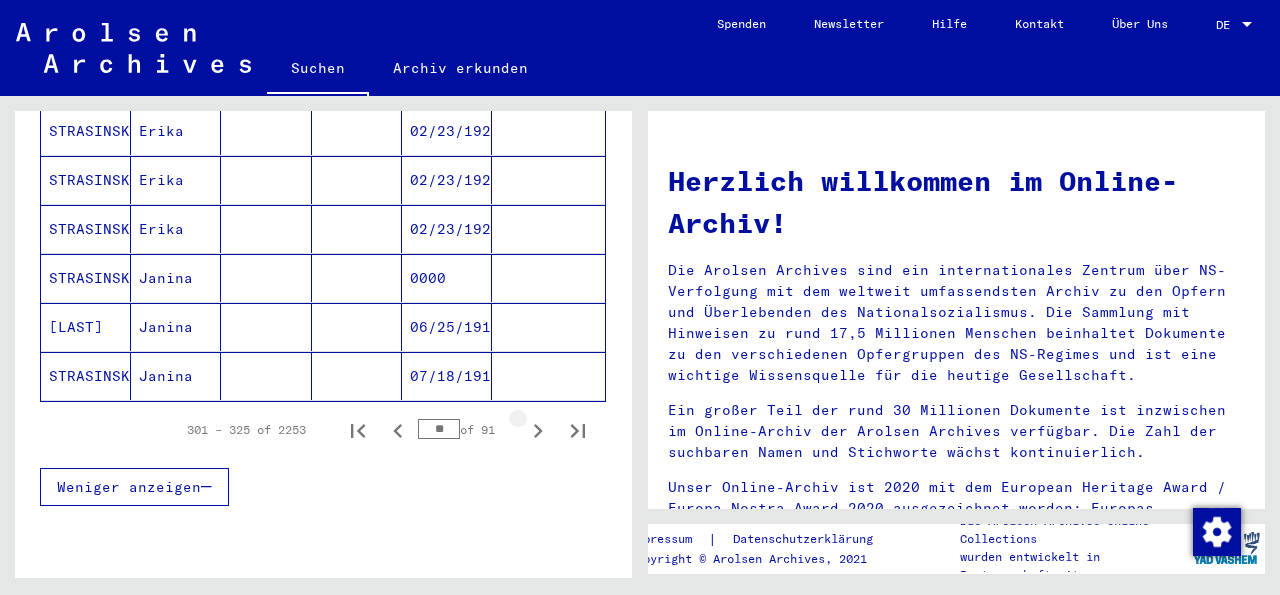 click 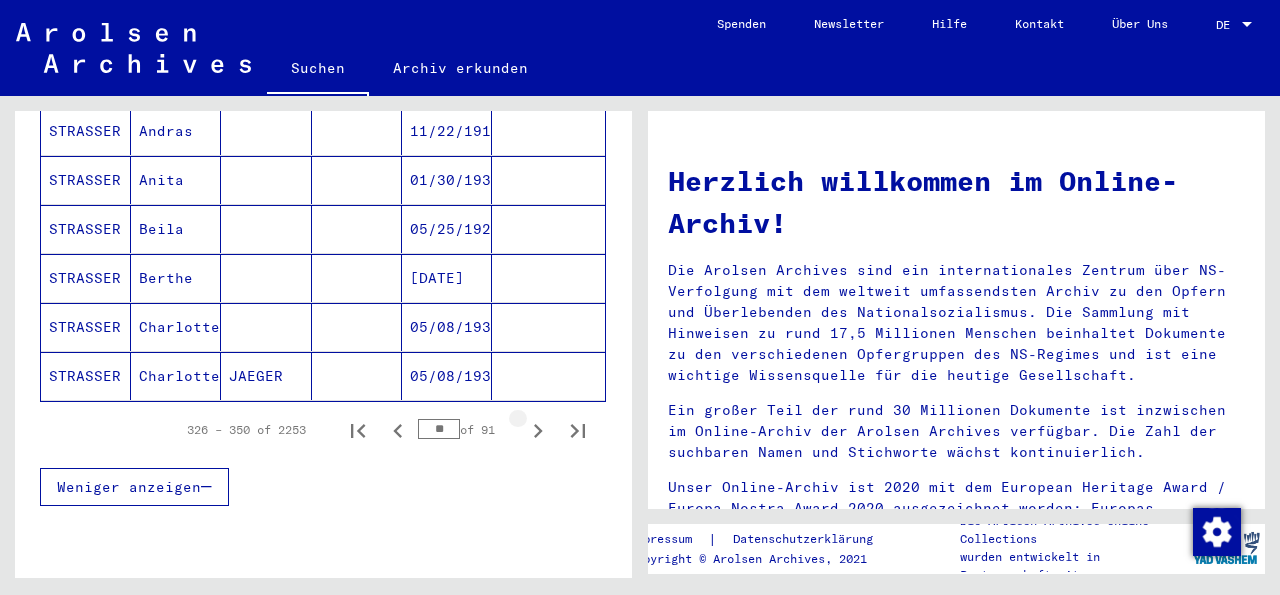 click 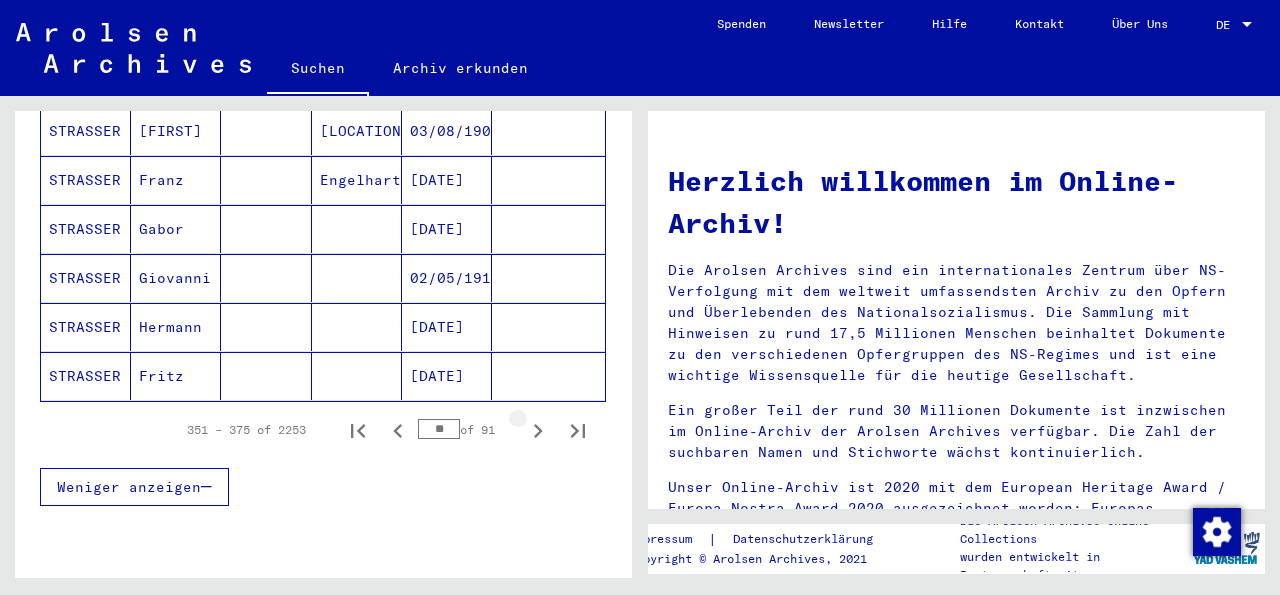 click 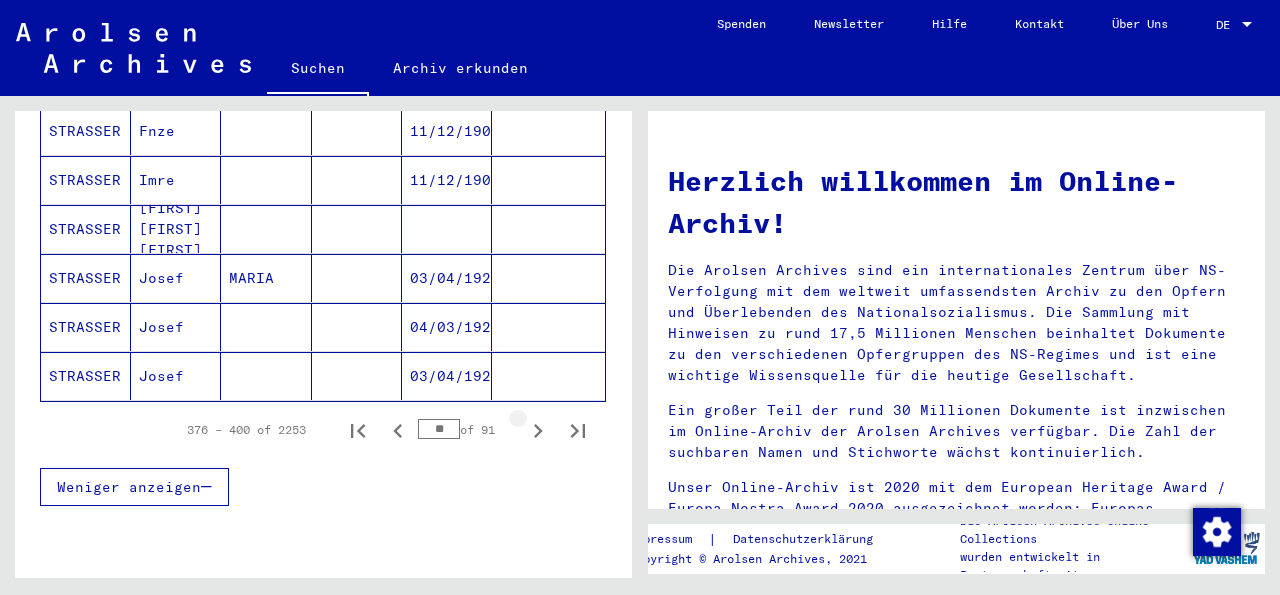 click 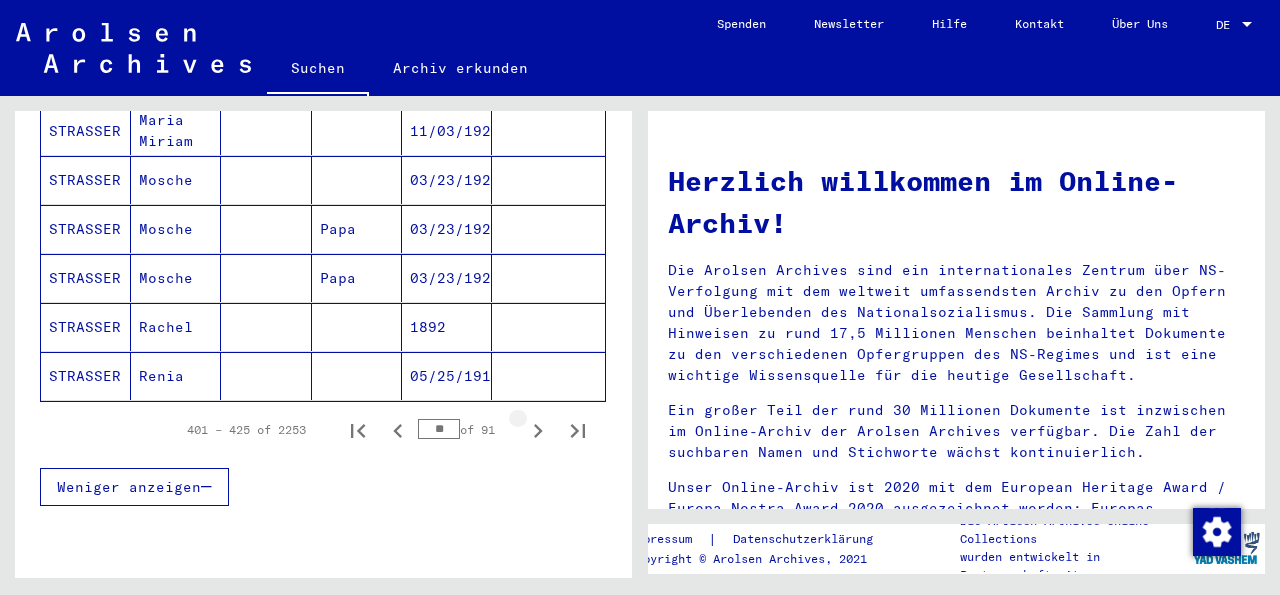 click 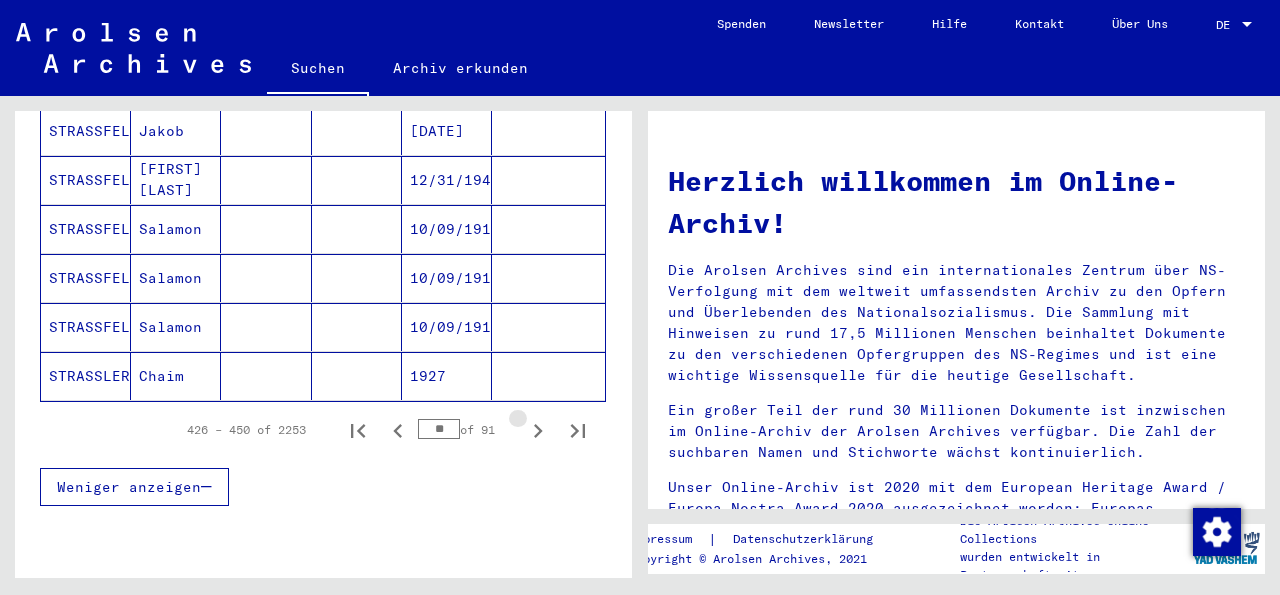 click 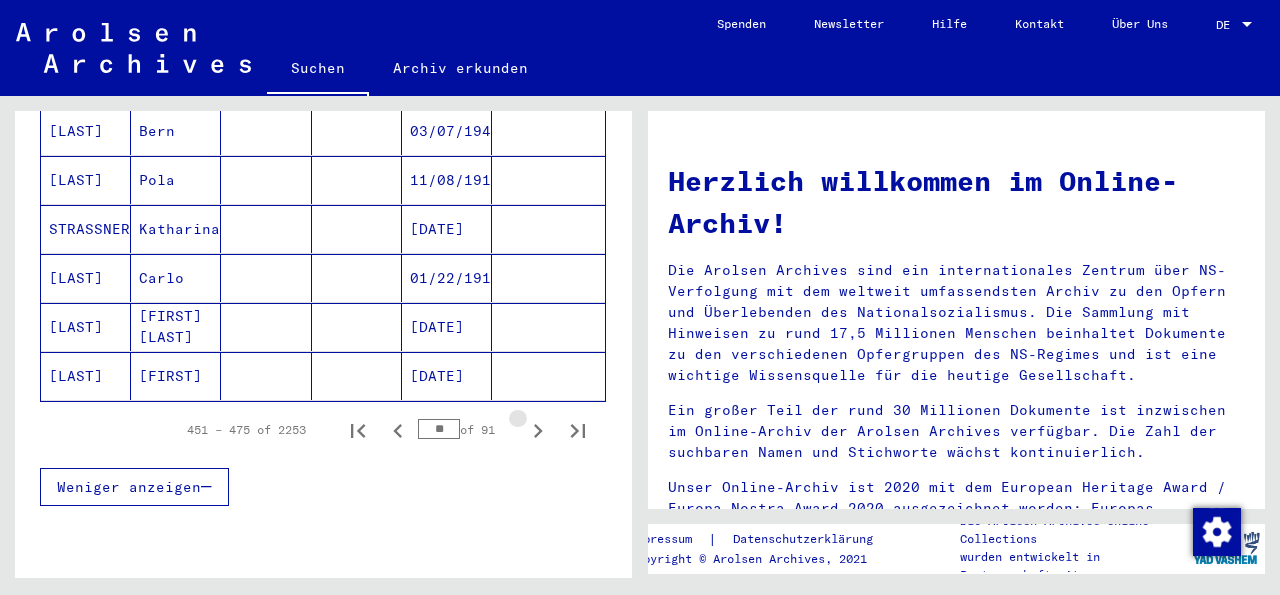 click 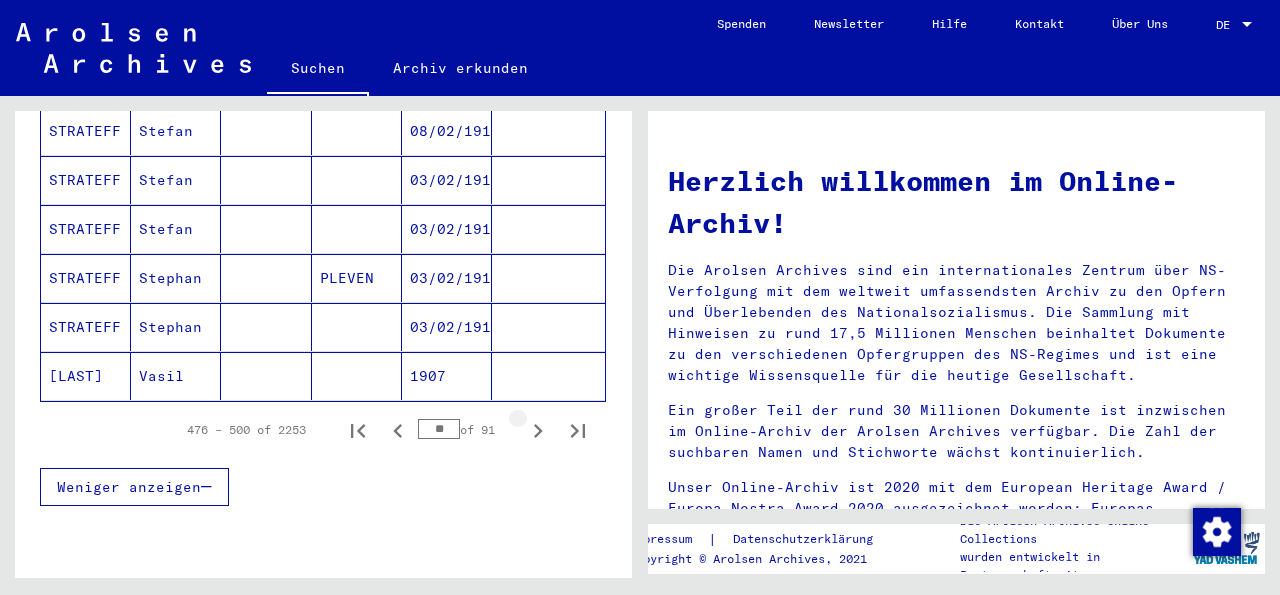 click 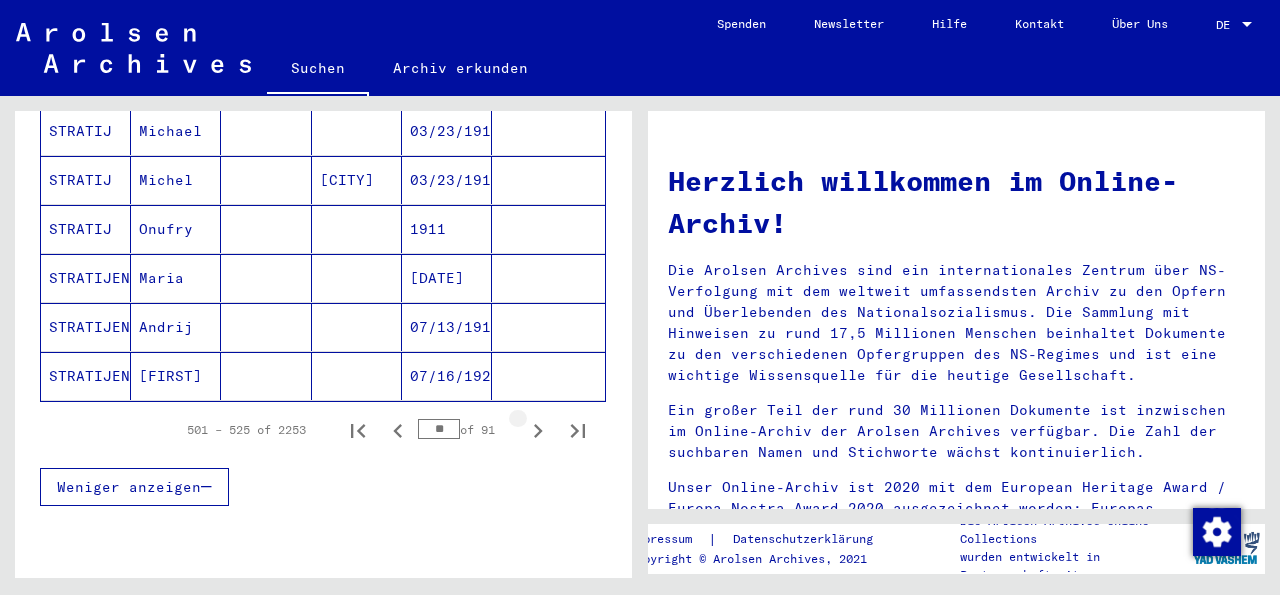 click 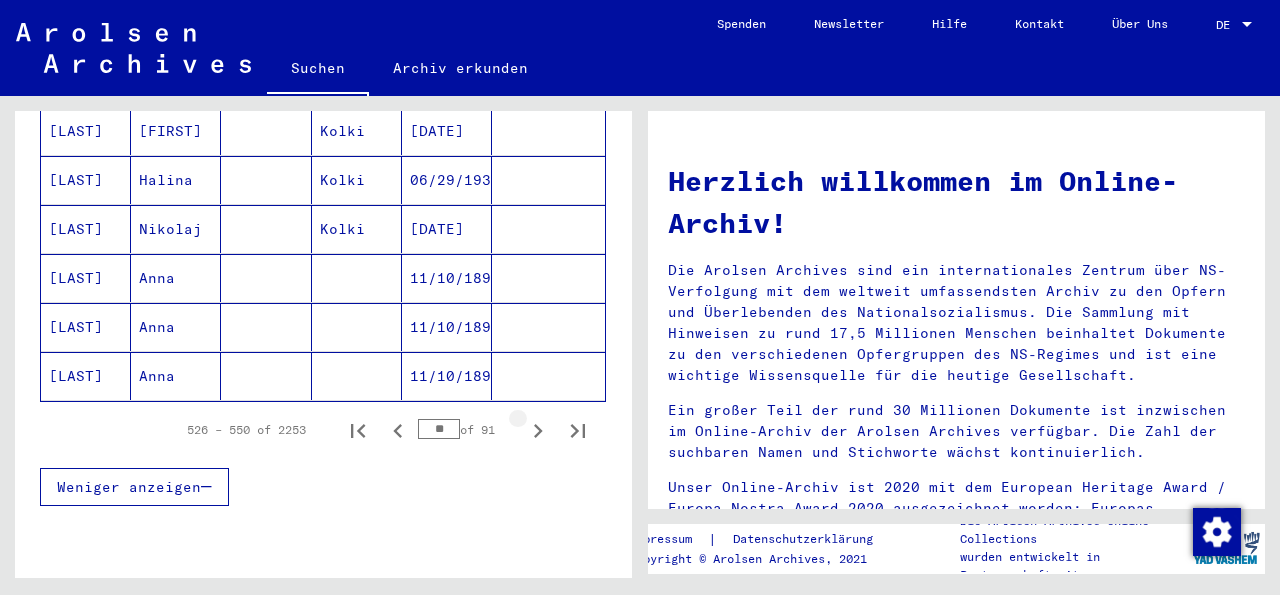 click 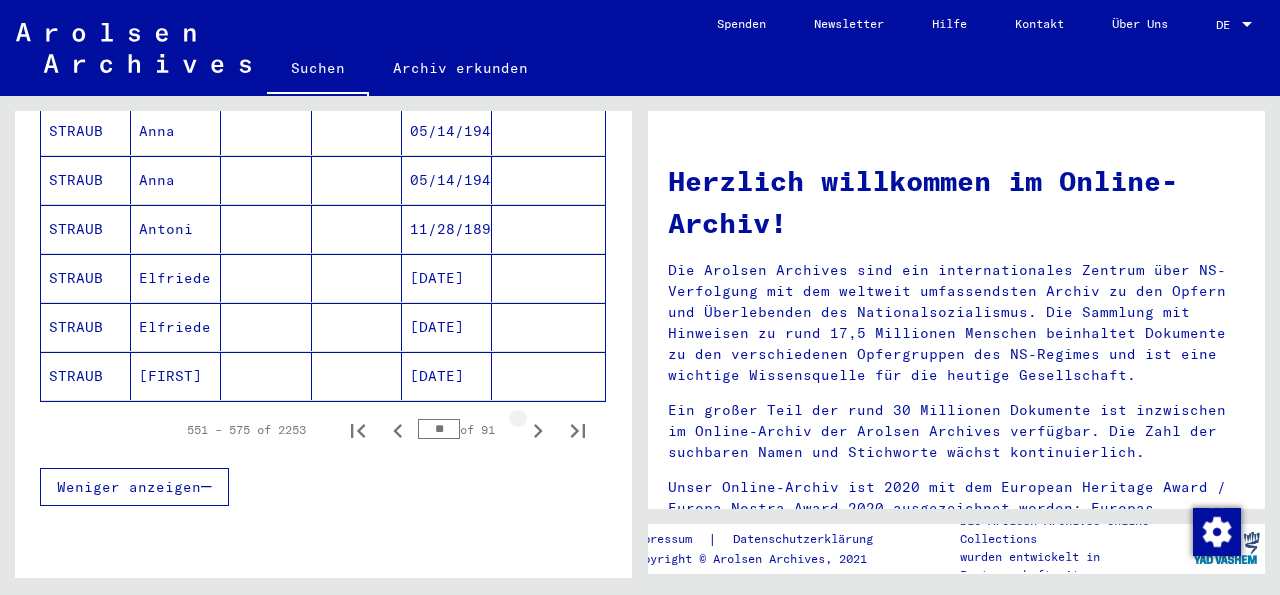 click 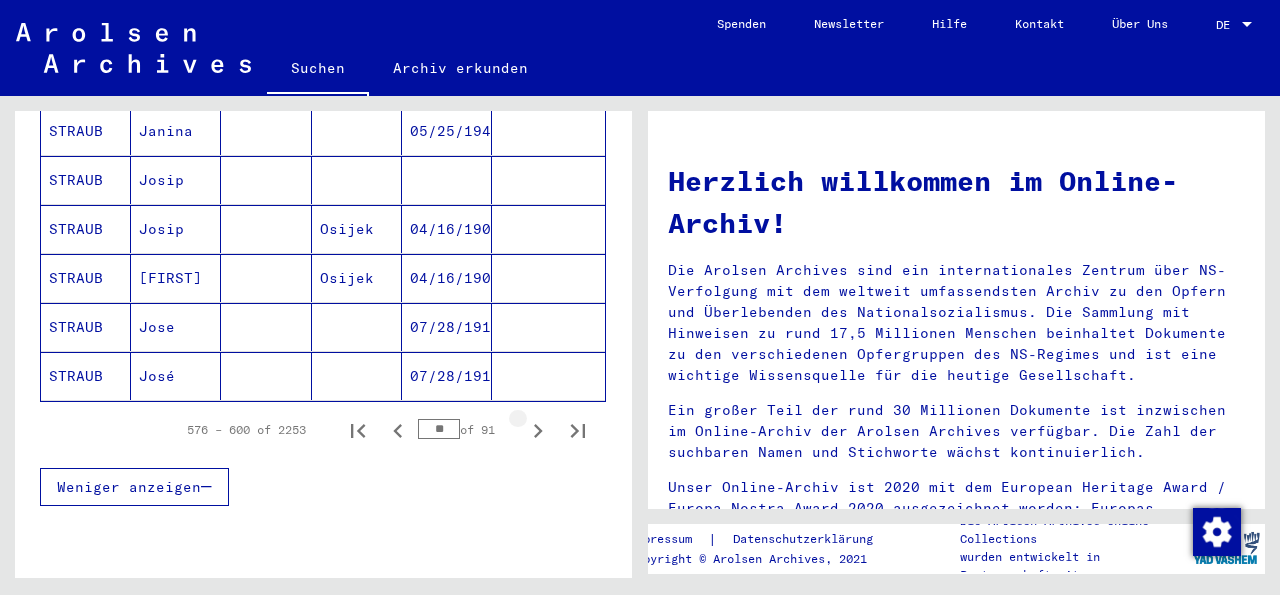click 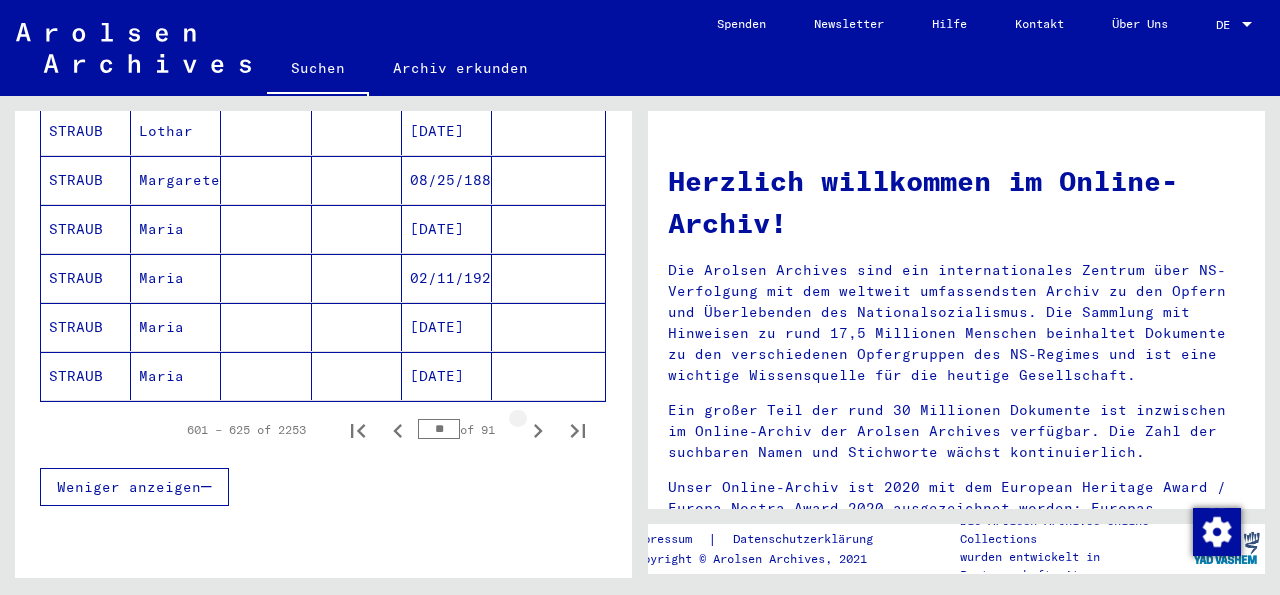 click 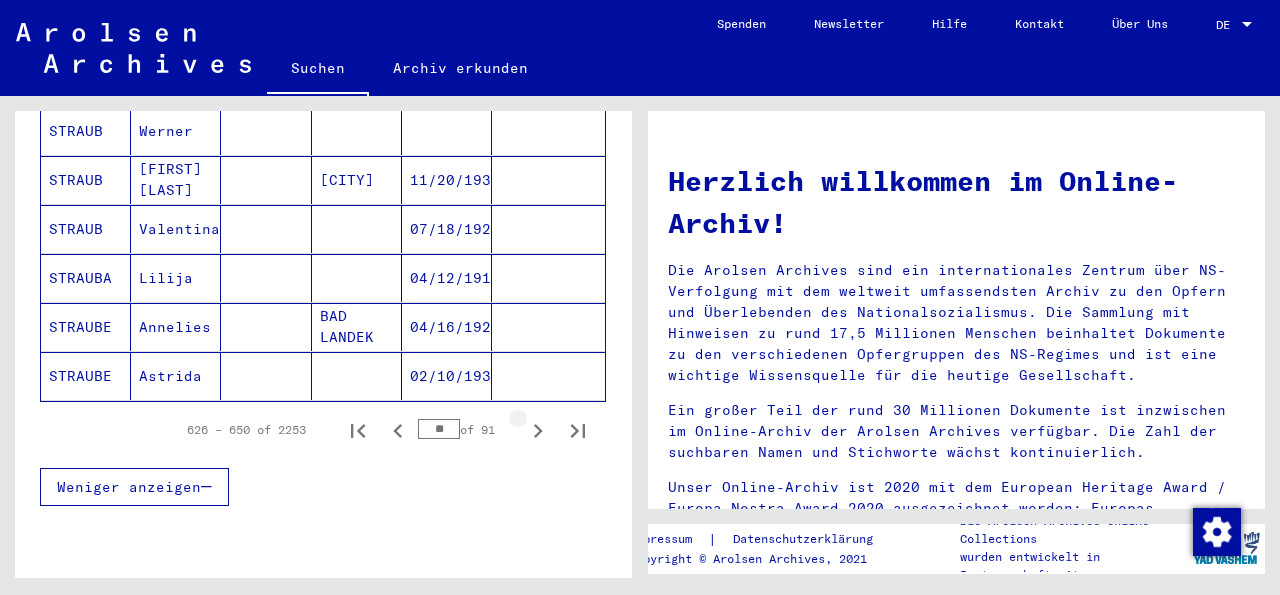 click 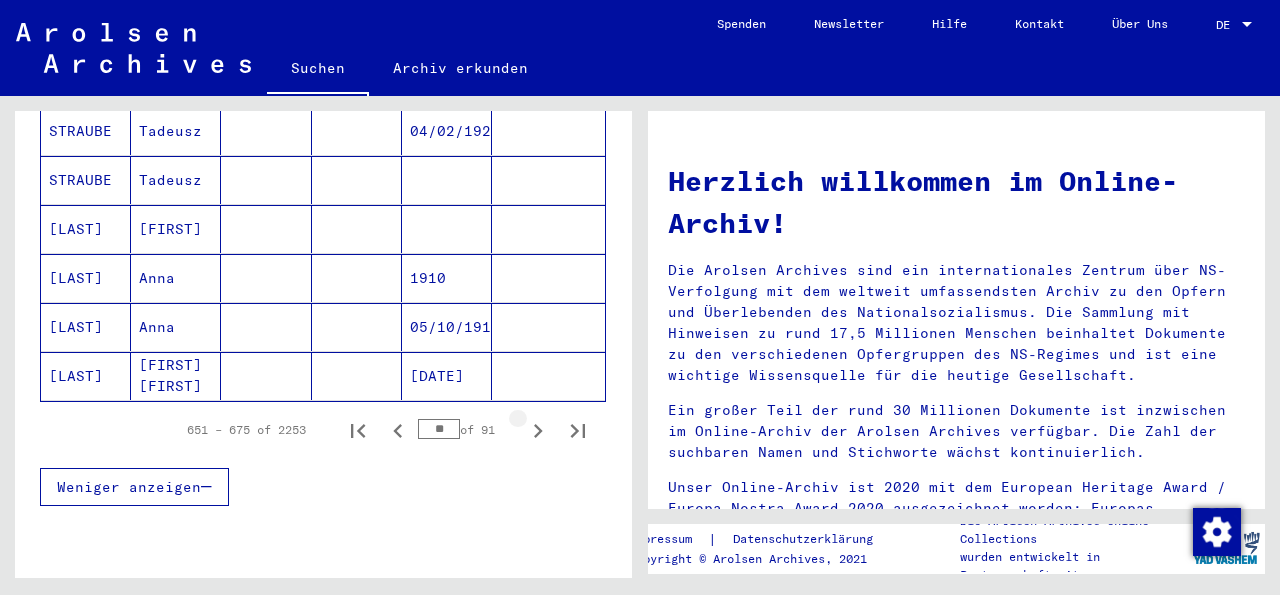 click 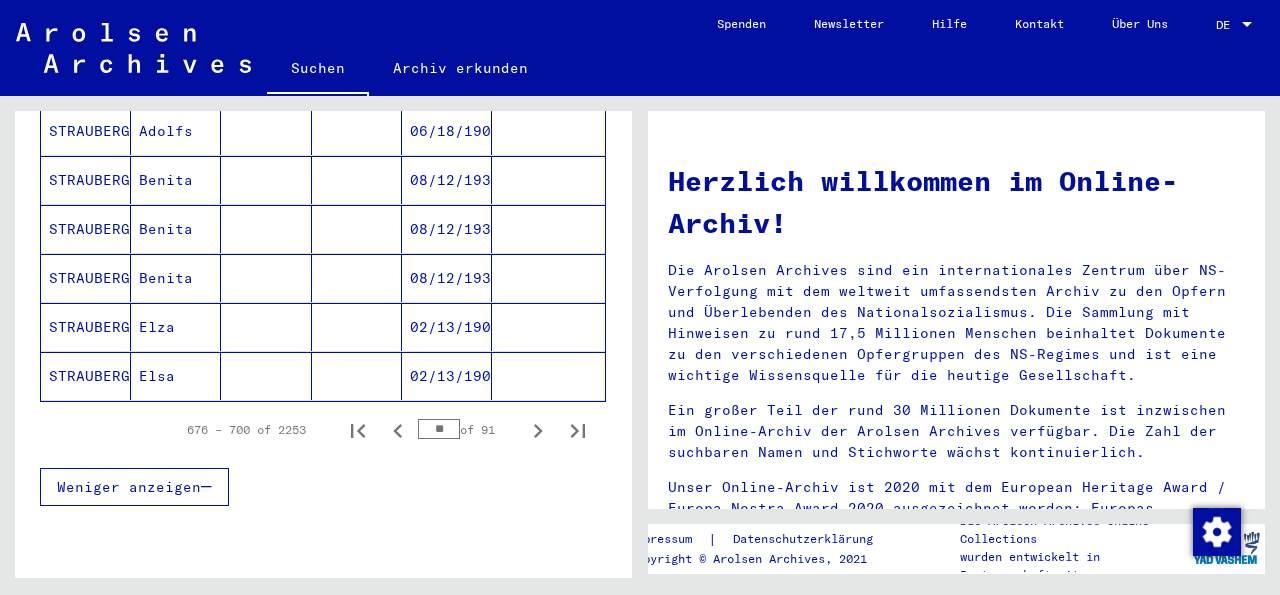 click 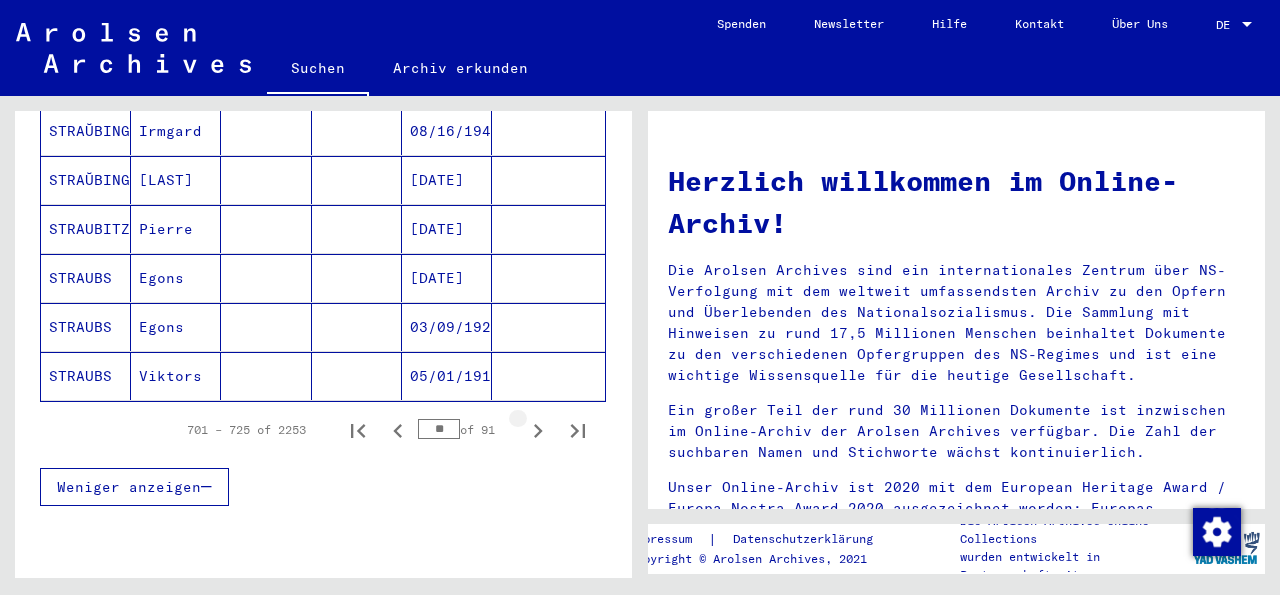 click 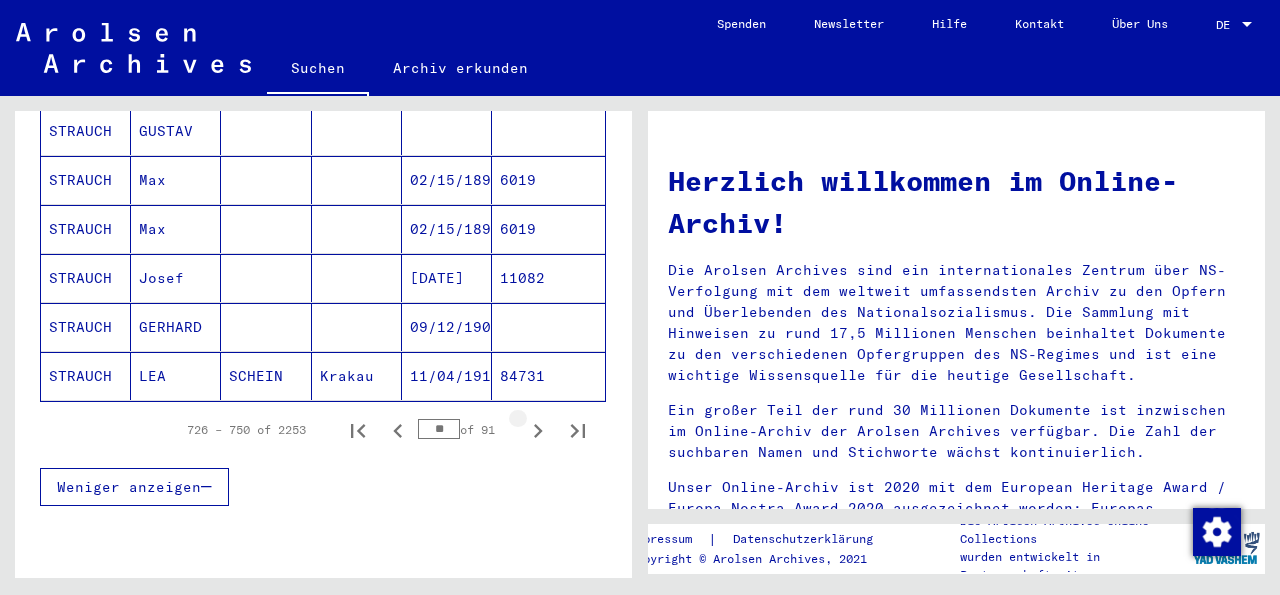 click 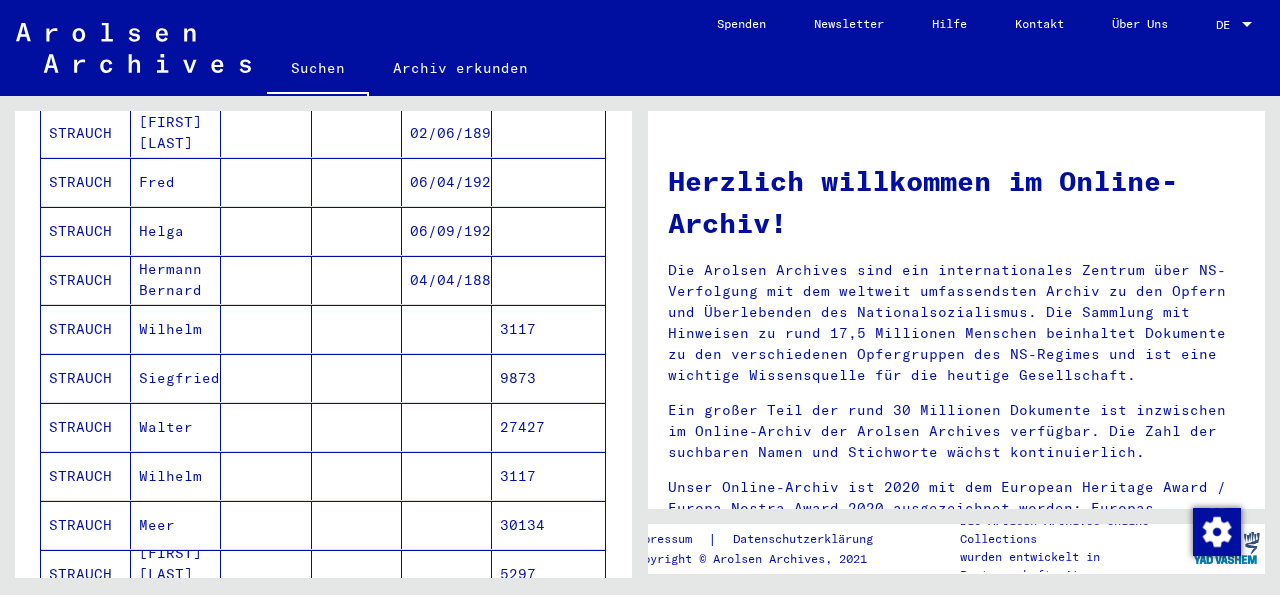 scroll, scrollTop: 653, scrollLeft: 0, axis: vertical 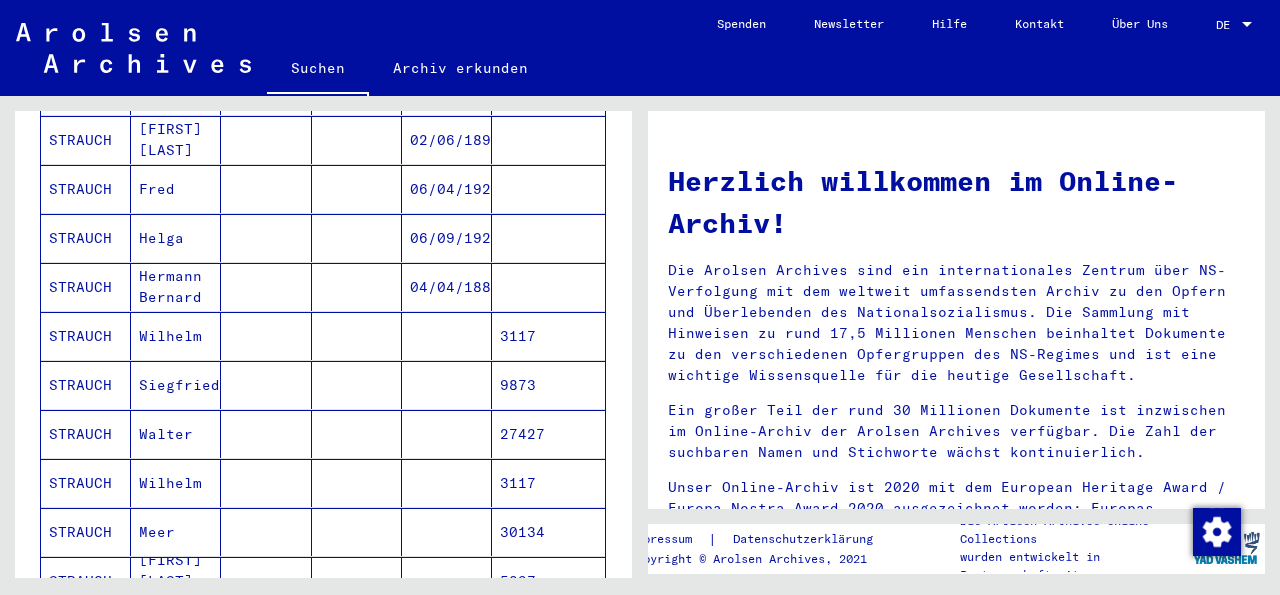 click on "STRAUCH" at bounding box center (86, 287) 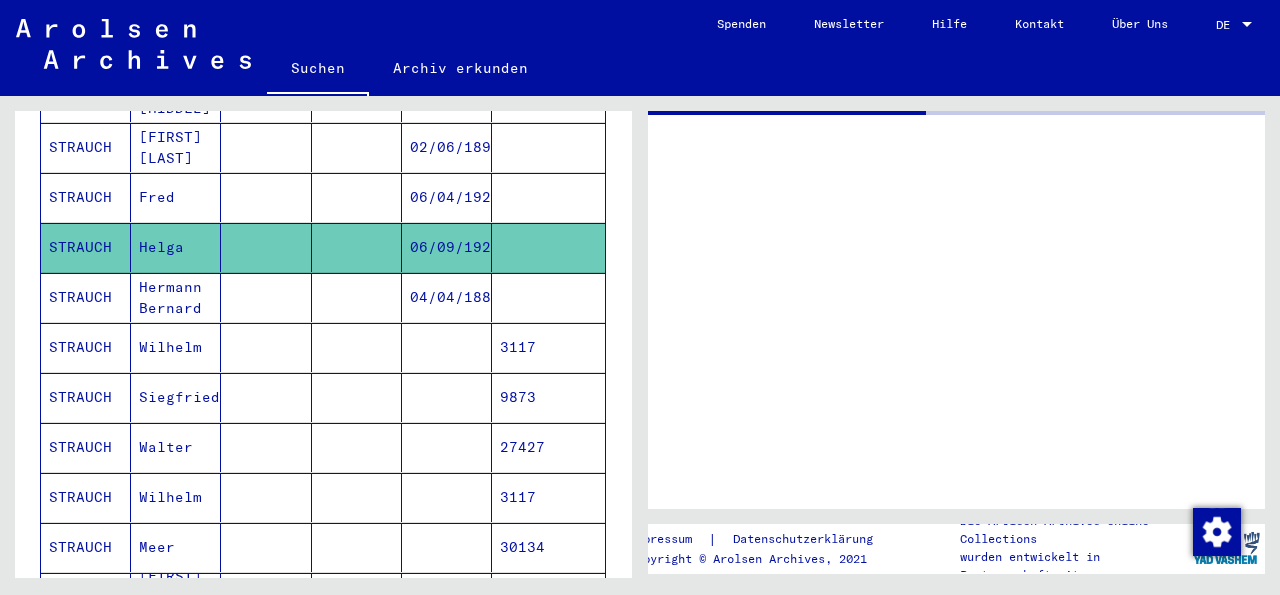 scroll, scrollTop: 658, scrollLeft: 0, axis: vertical 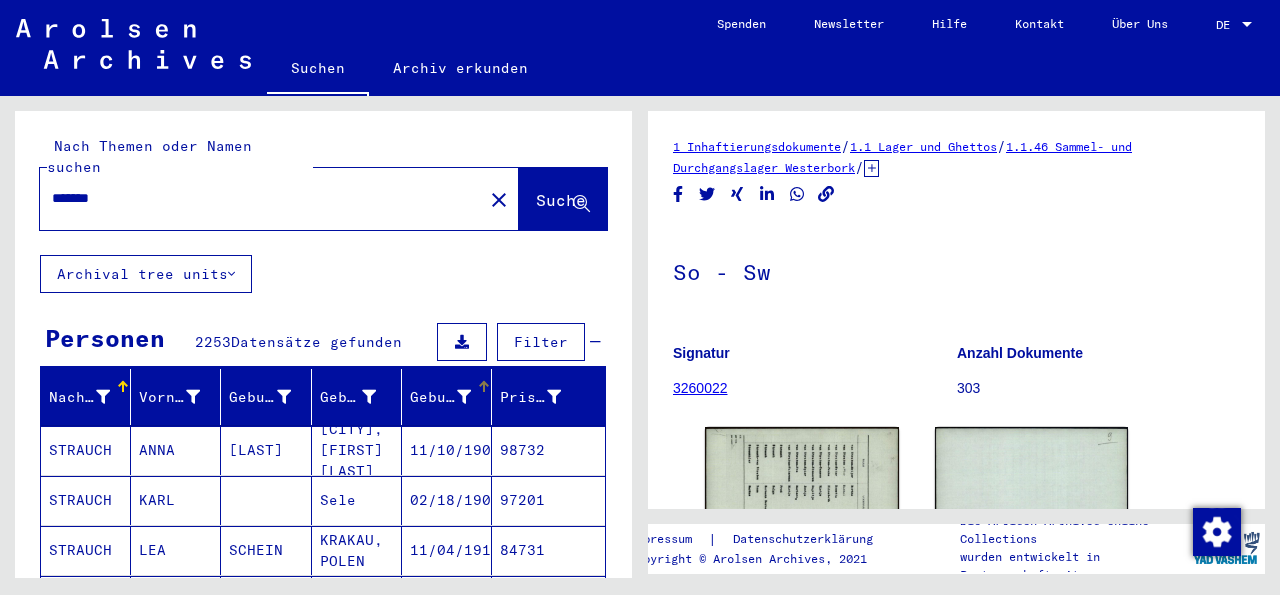 click on "Geburtsdatum" at bounding box center (447, 397) 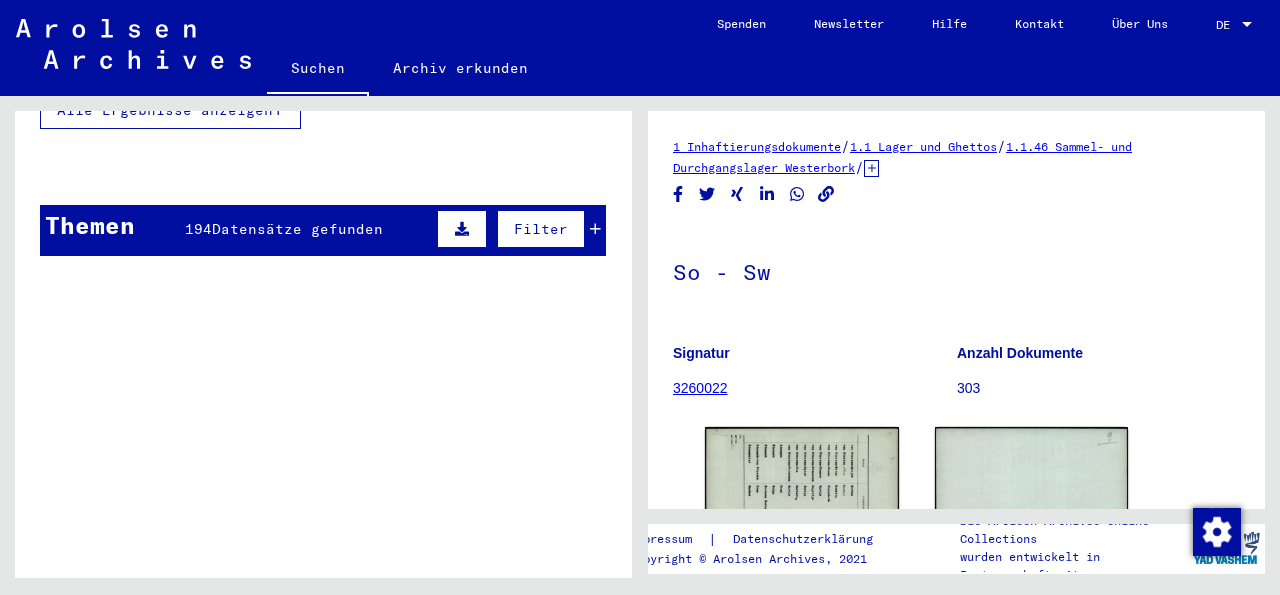 scroll, scrollTop: 654, scrollLeft: 0, axis: vertical 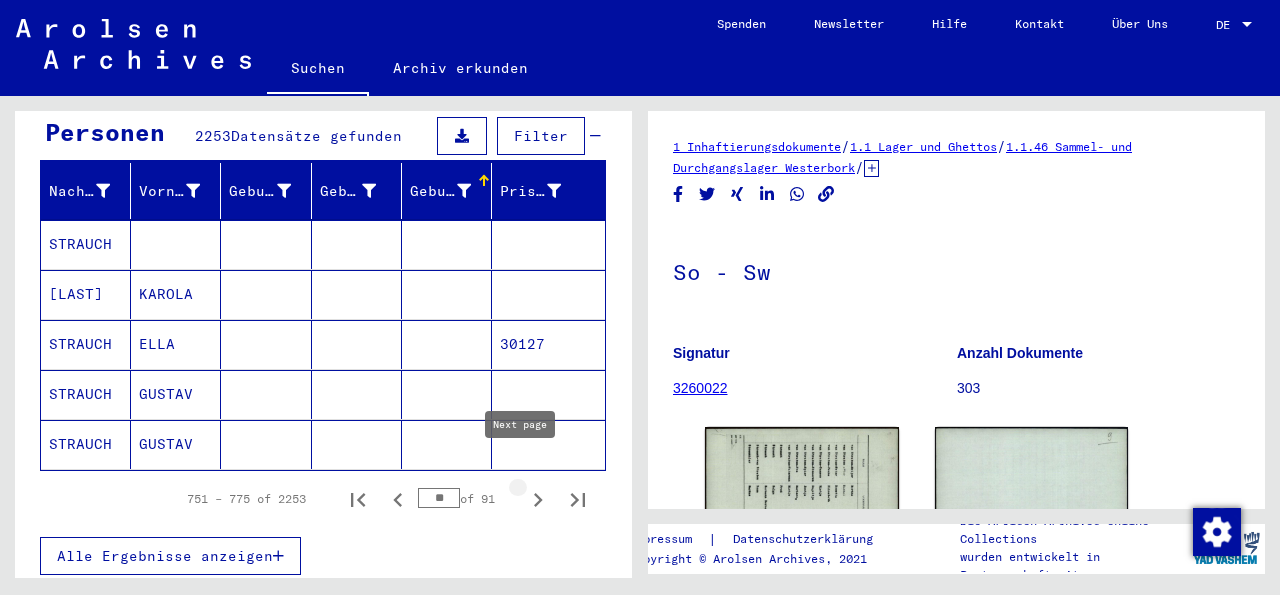 click 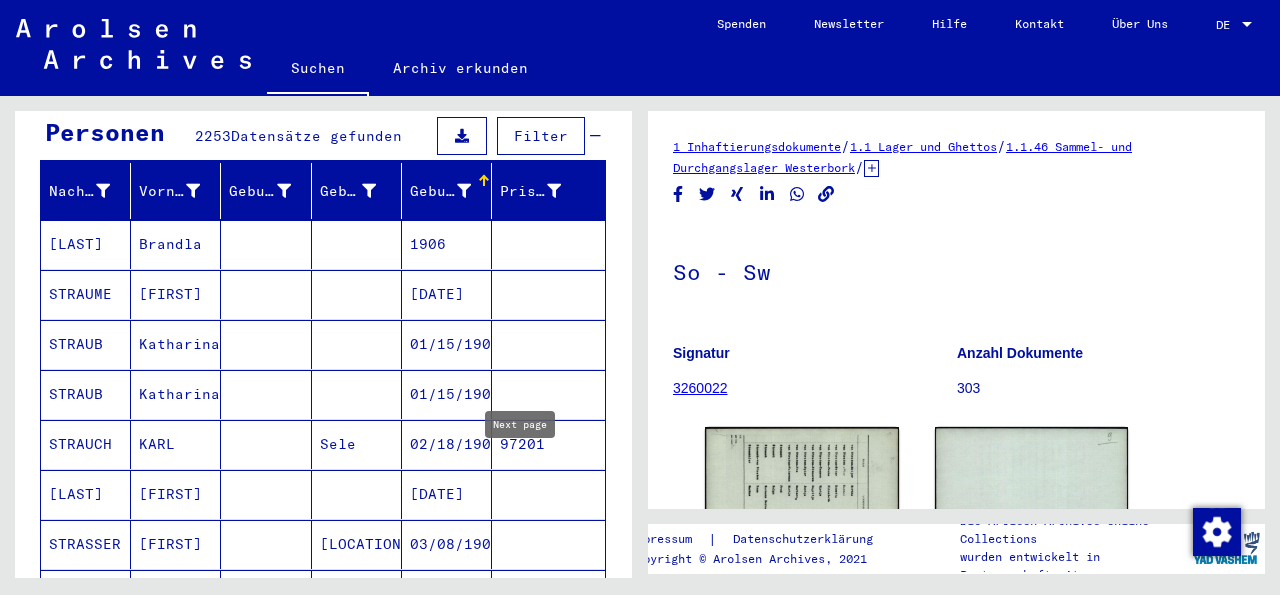 click at bounding box center [548, 544] 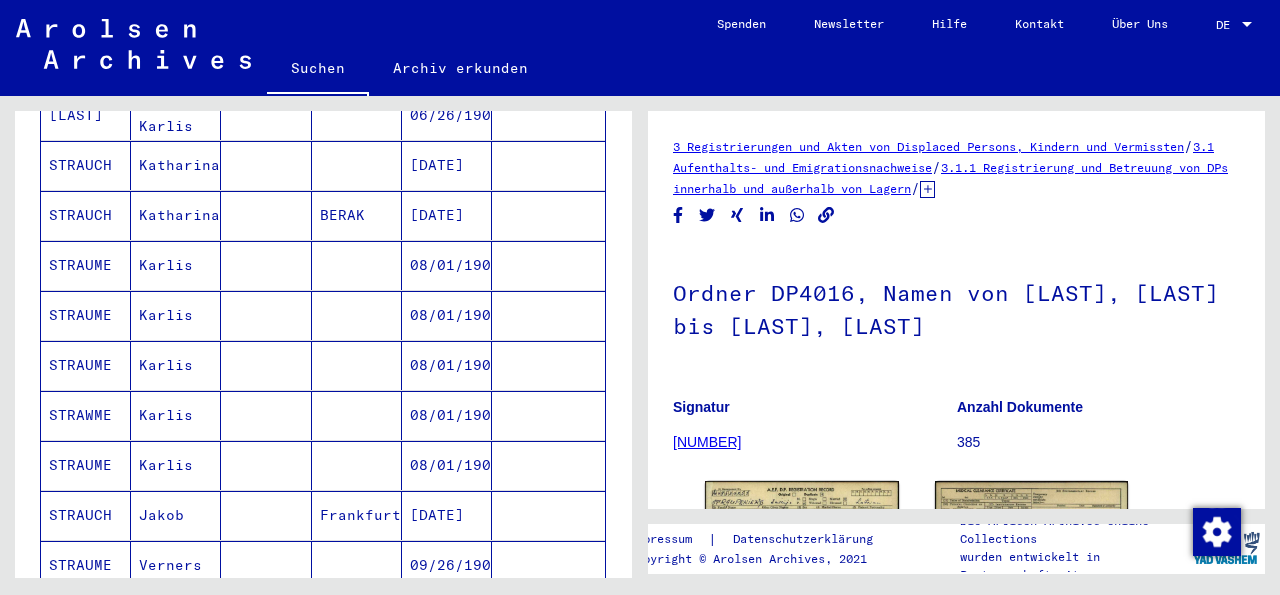 scroll, scrollTop: 1344, scrollLeft: 0, axis: vertical 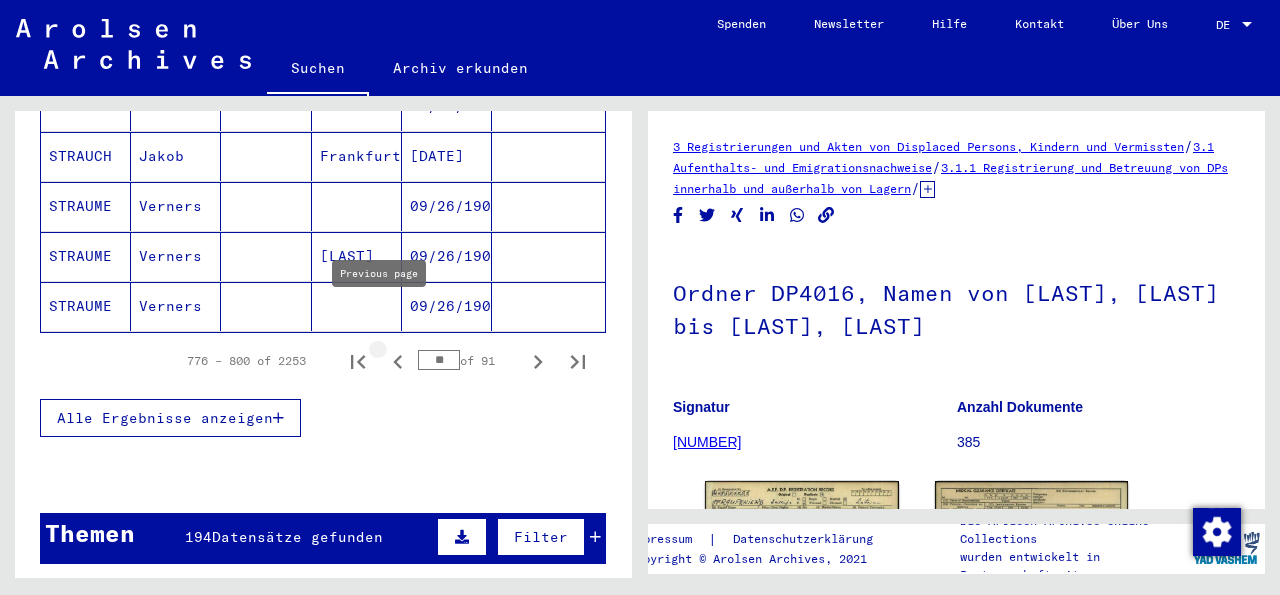 click 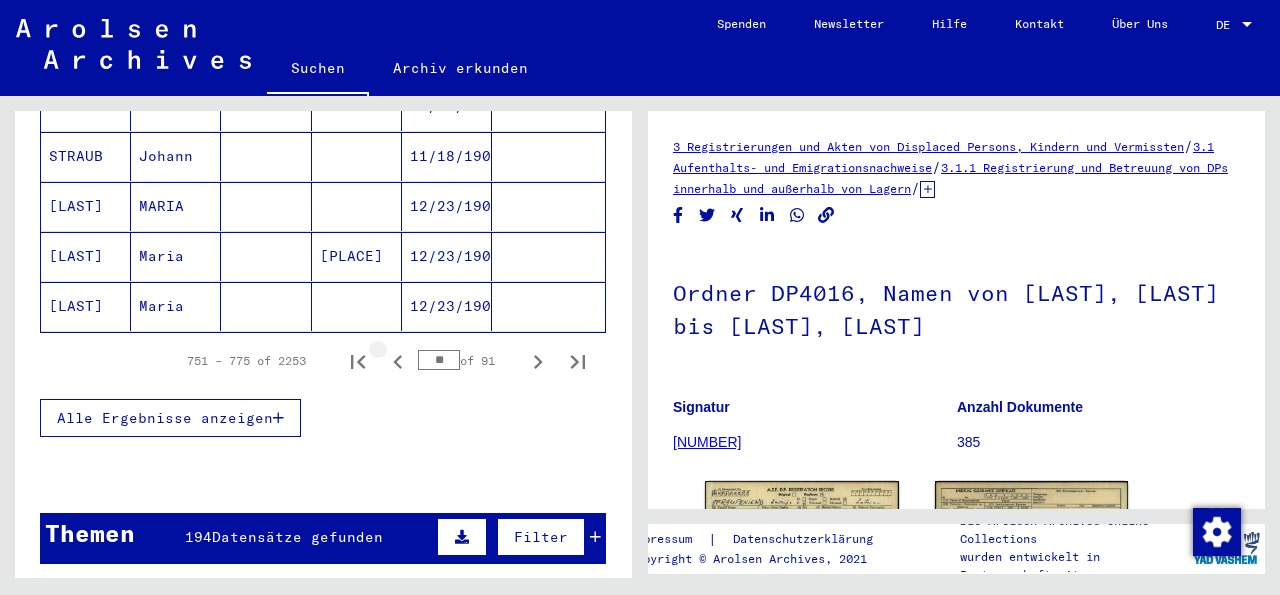 click 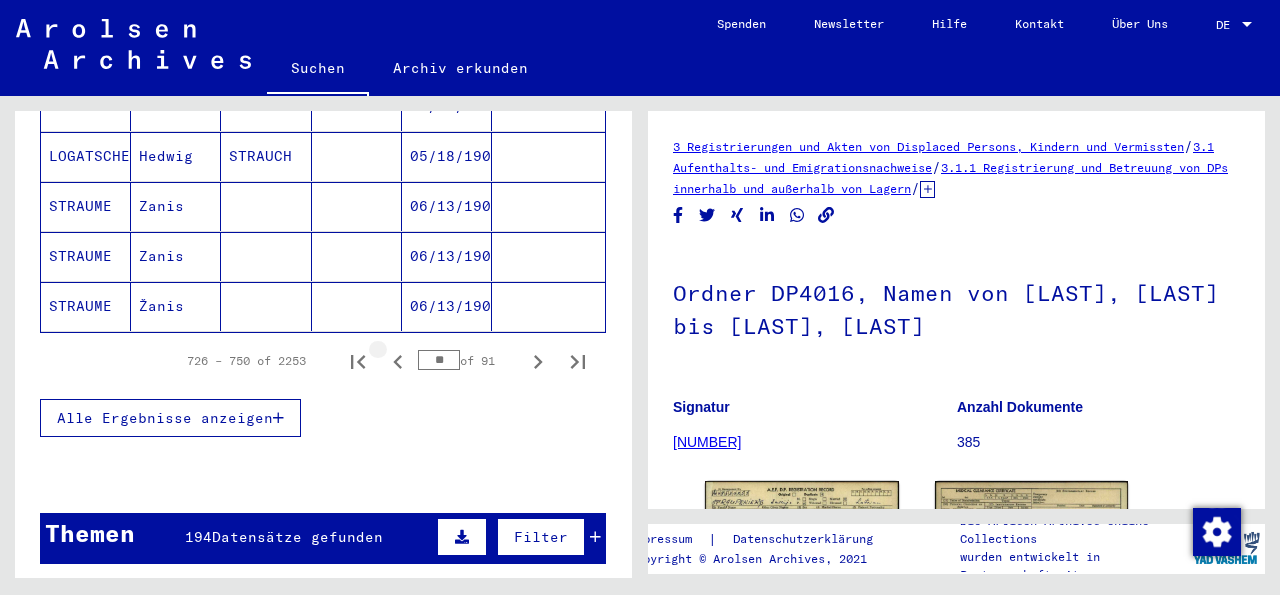 click 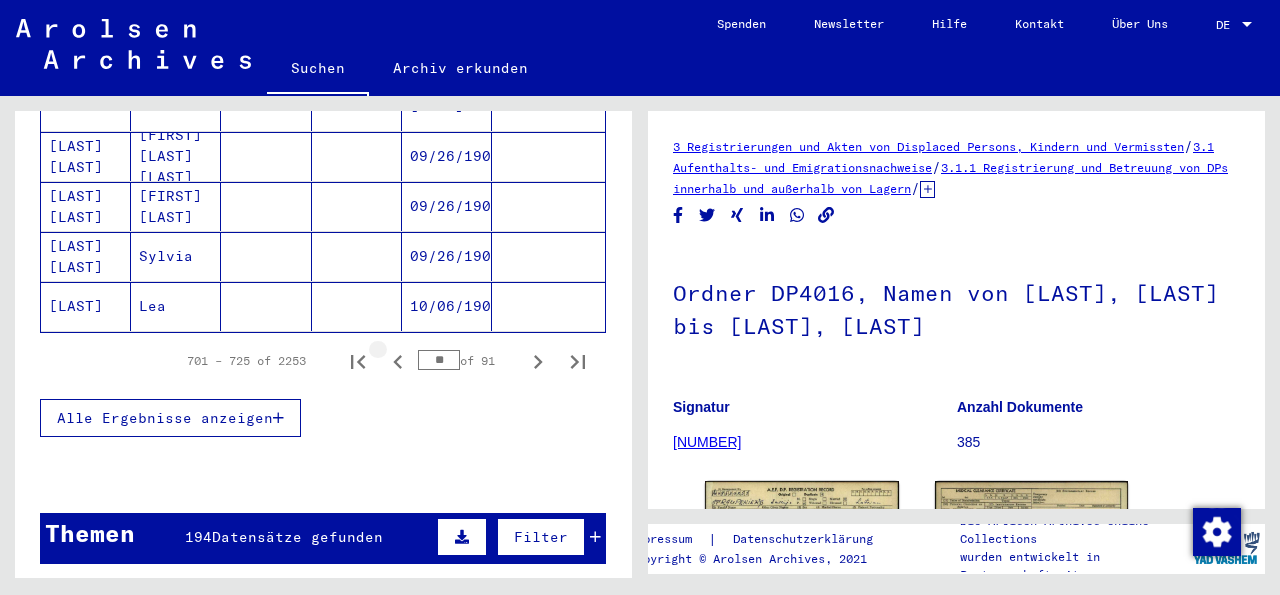 click 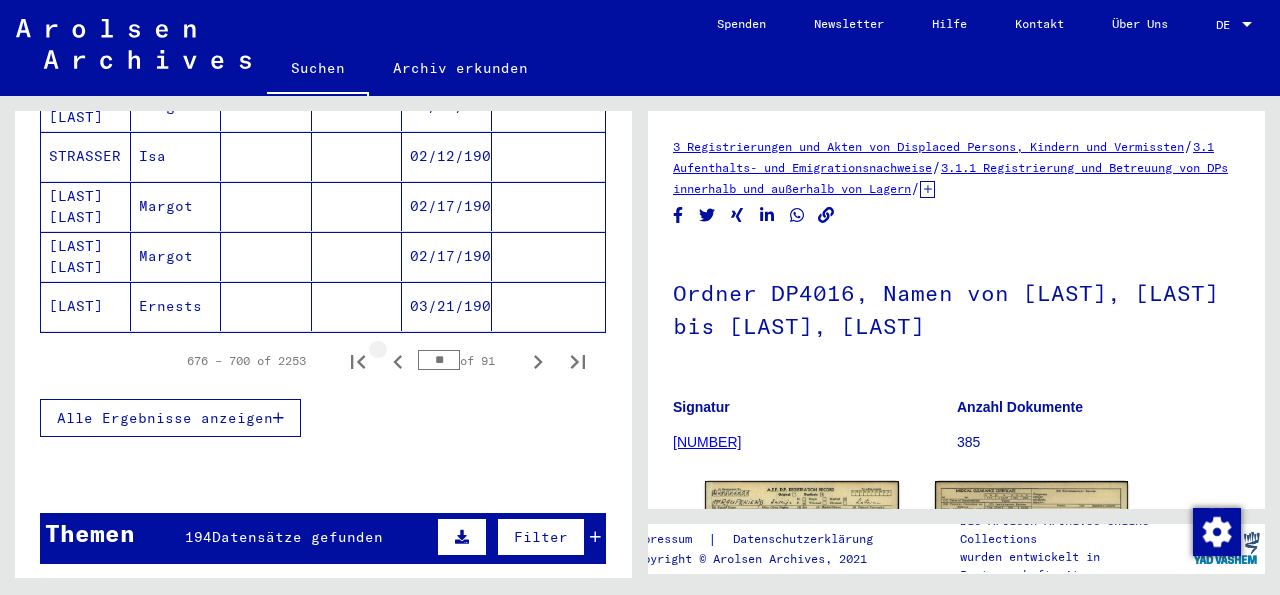 click 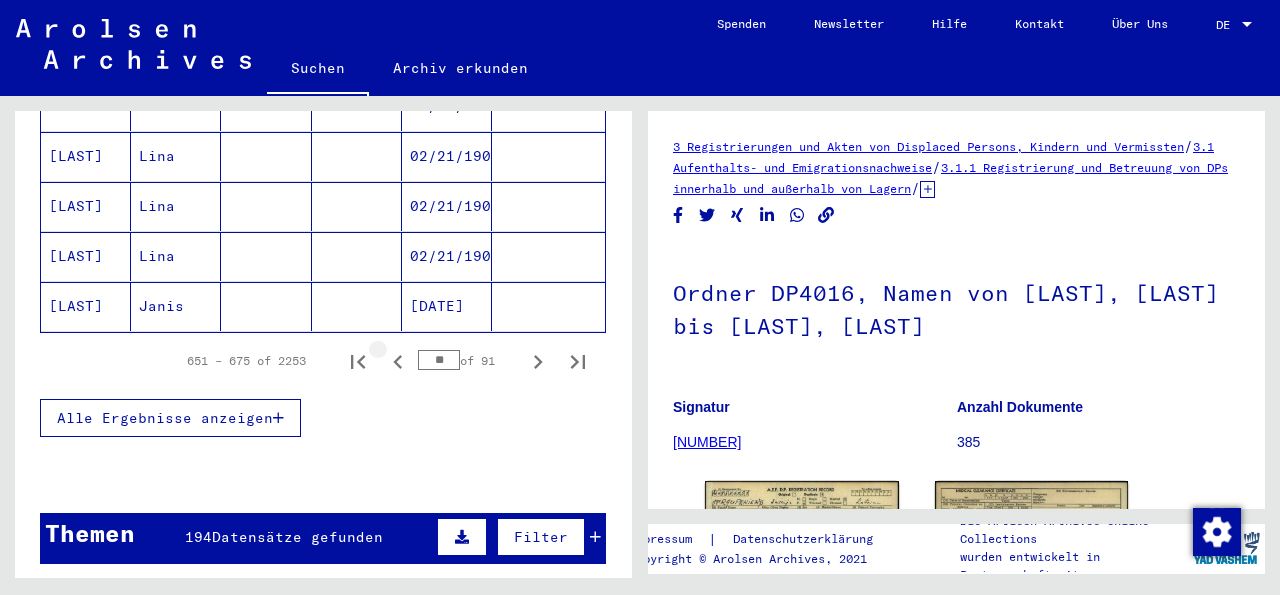 click 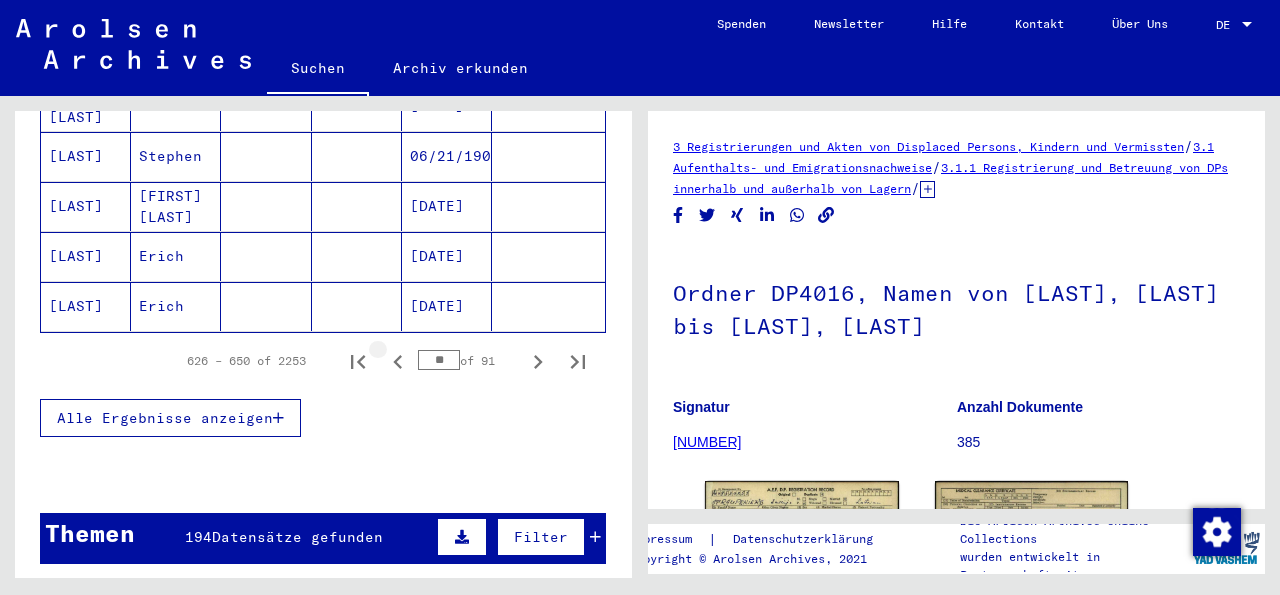 click 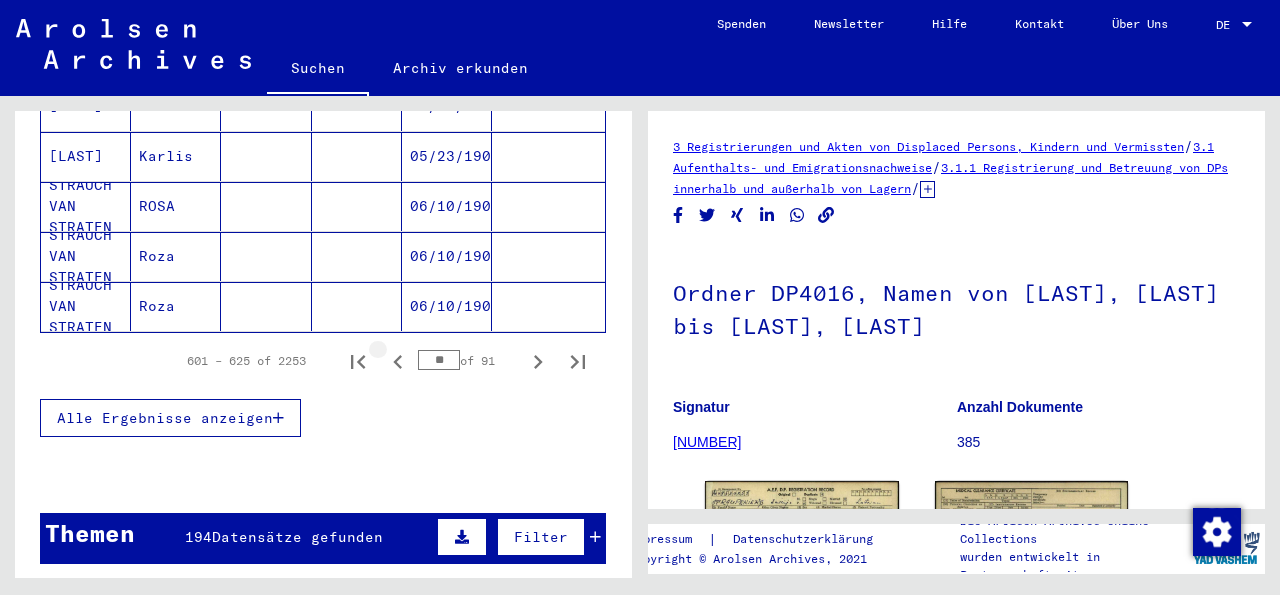 click 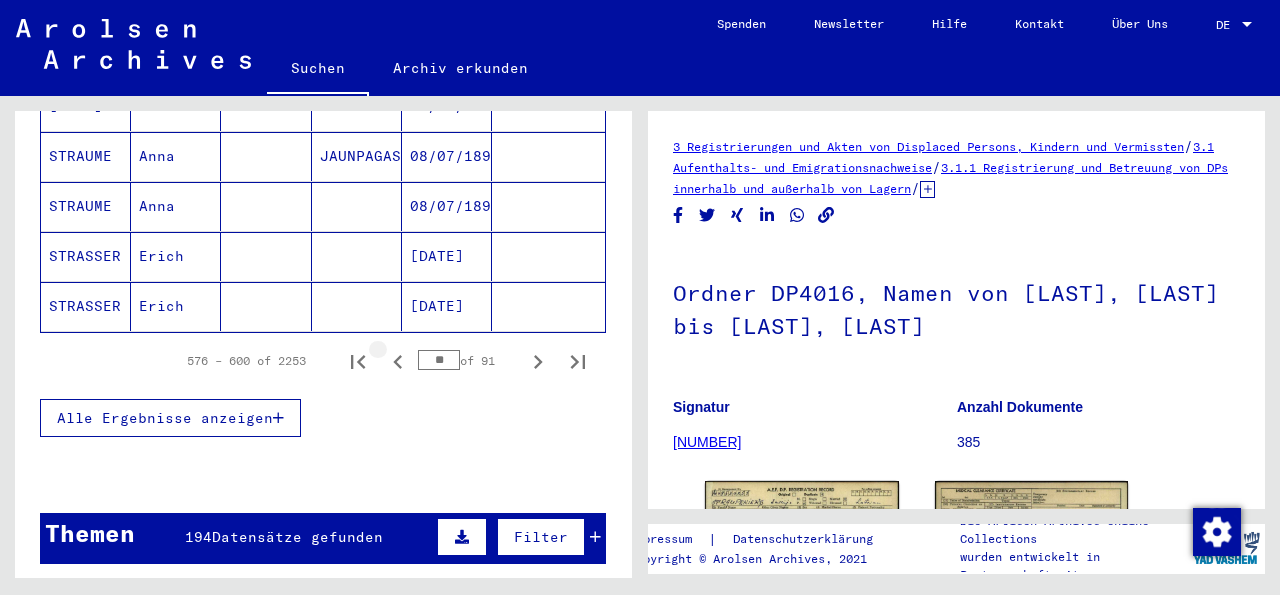 click 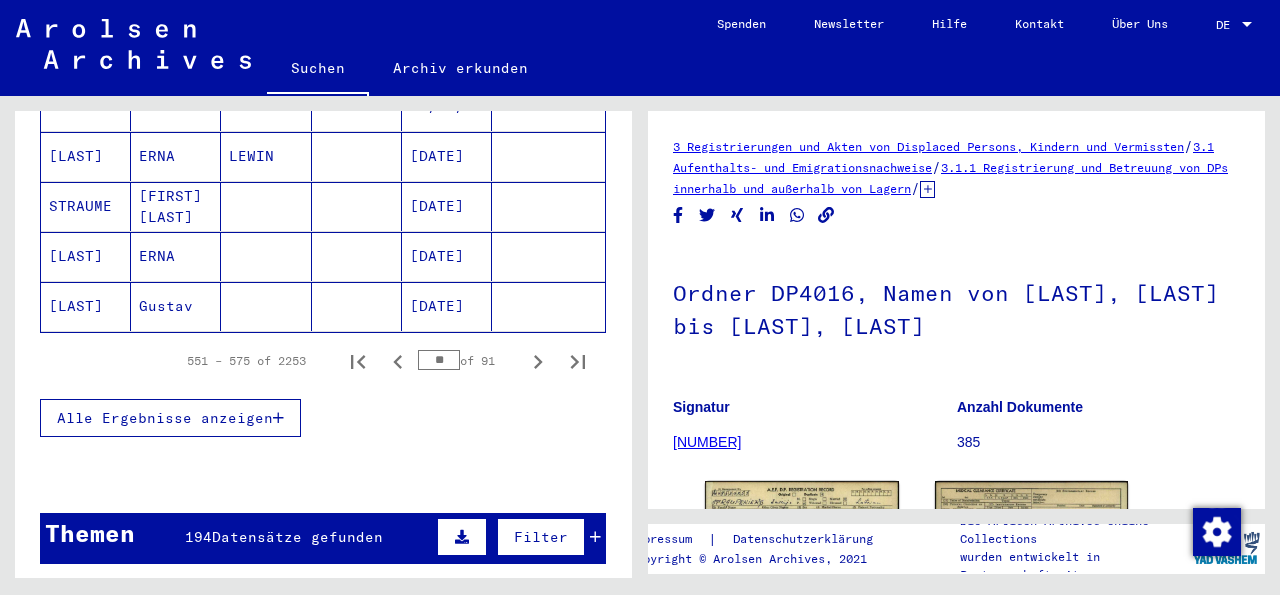 drag, startPoint x: 376, startPoint y: 322, endPoint x: 456, endPoint y: 381, distance: 99.40322 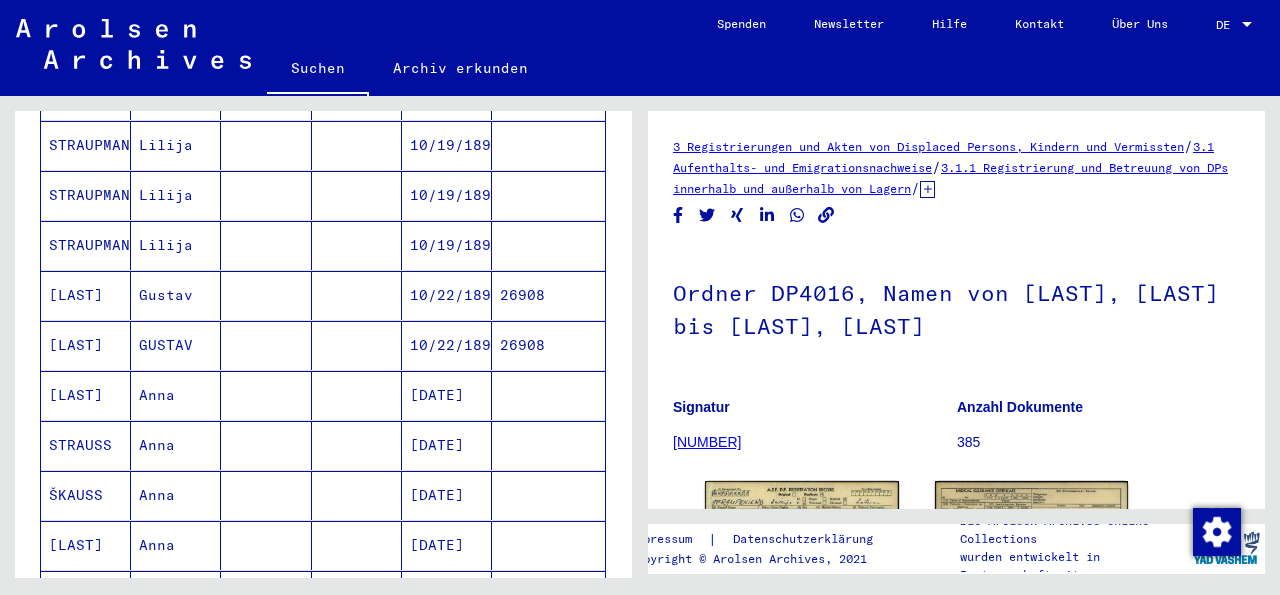 scroll, scrollTop: 448, scrollLeft: 0, axis: vertical 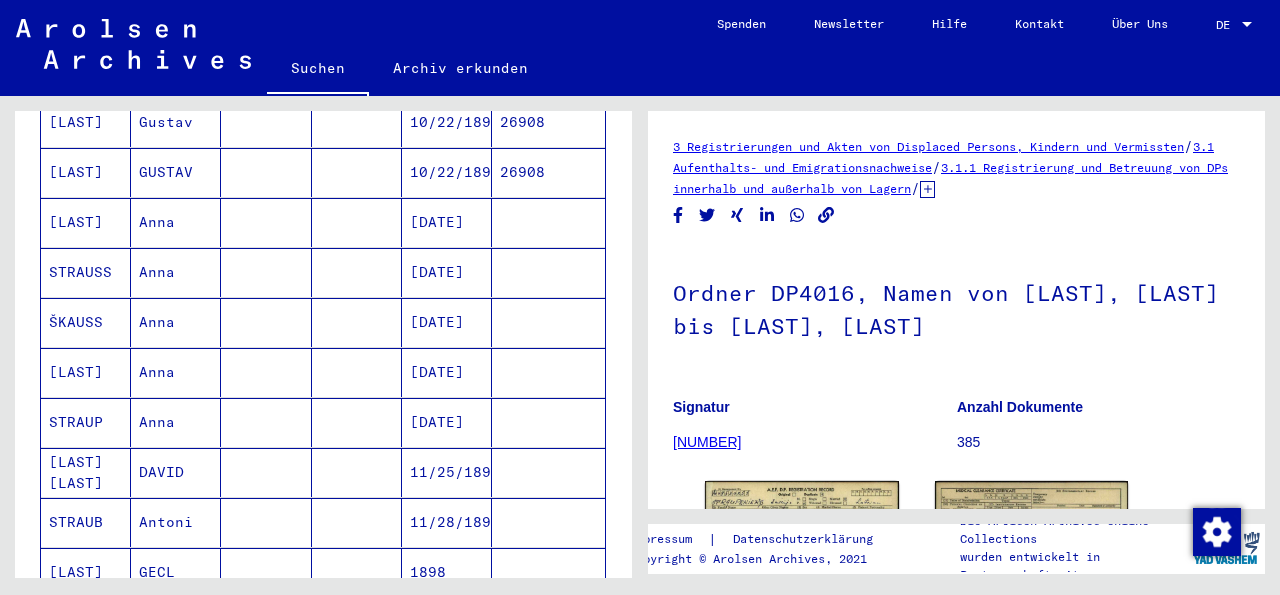 click on "STRAUSS" at bounding box center (86, 322) 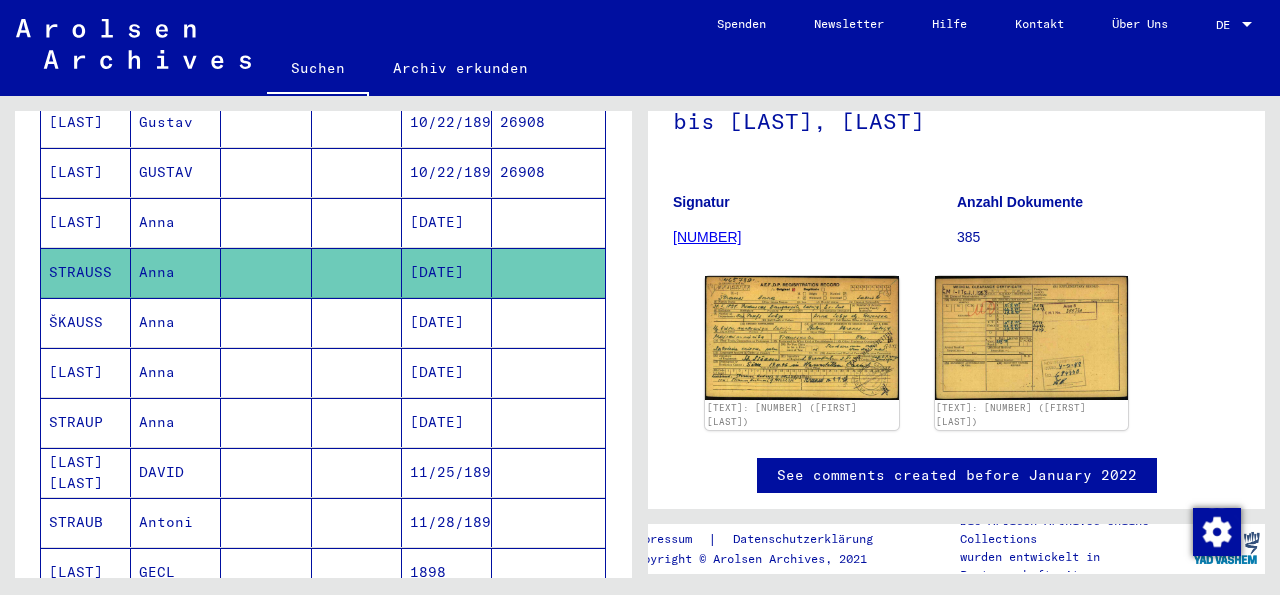 scroll, scrollTop: 203, scrollLeft: 0, axis: vertical 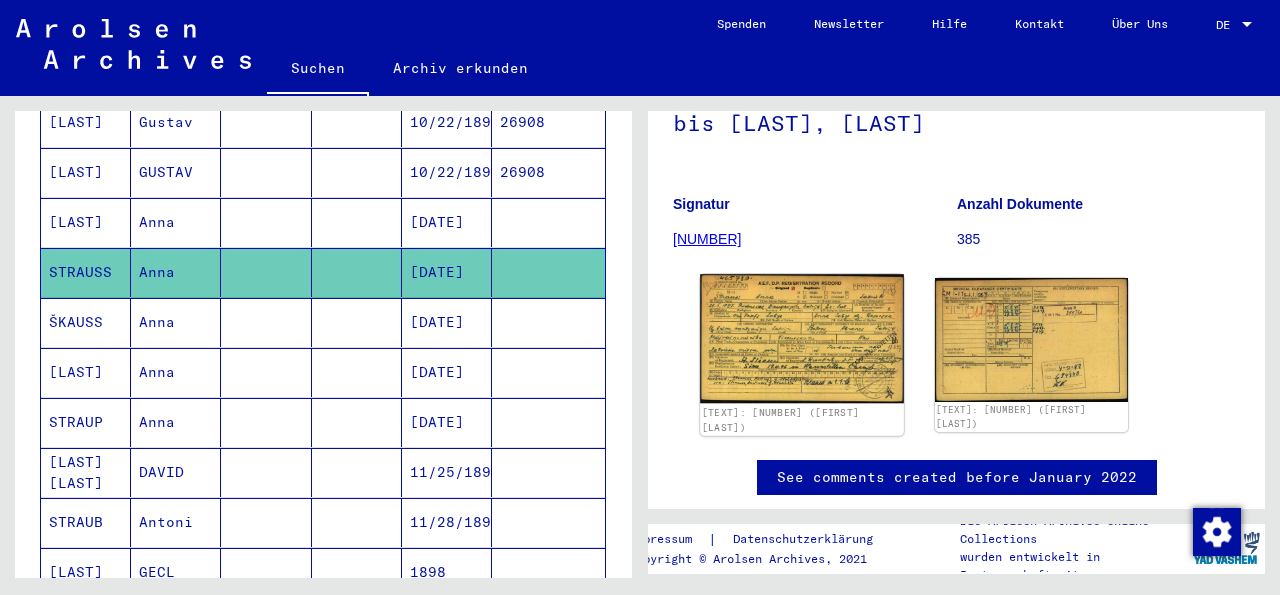 click 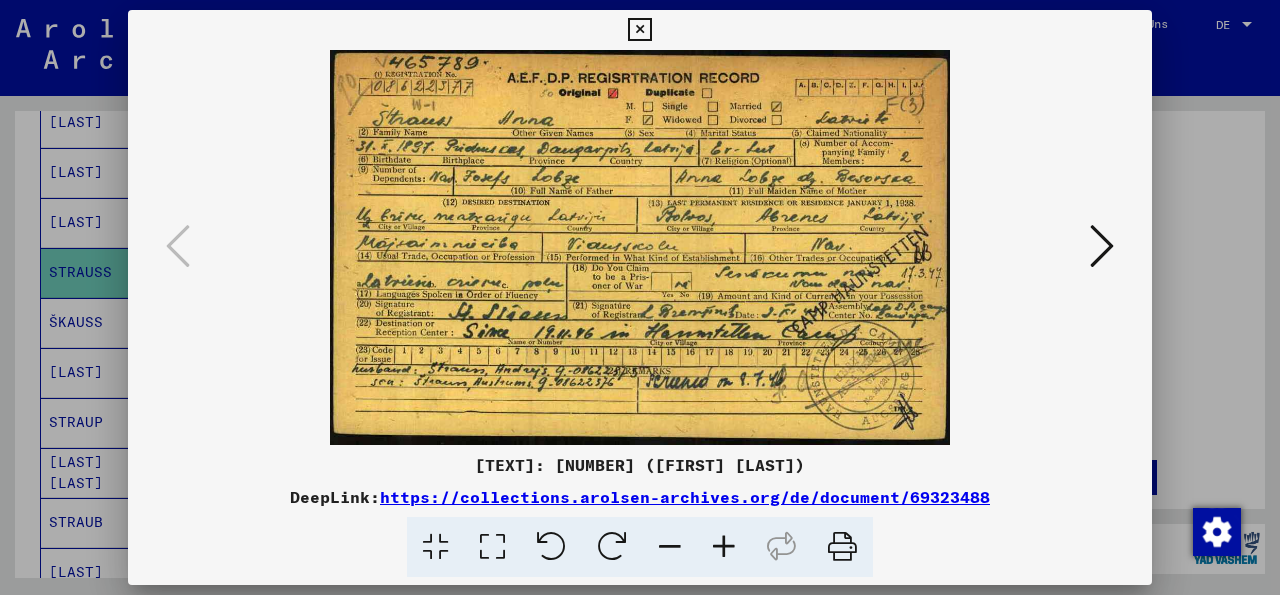 click at bounding box center (639, 30) 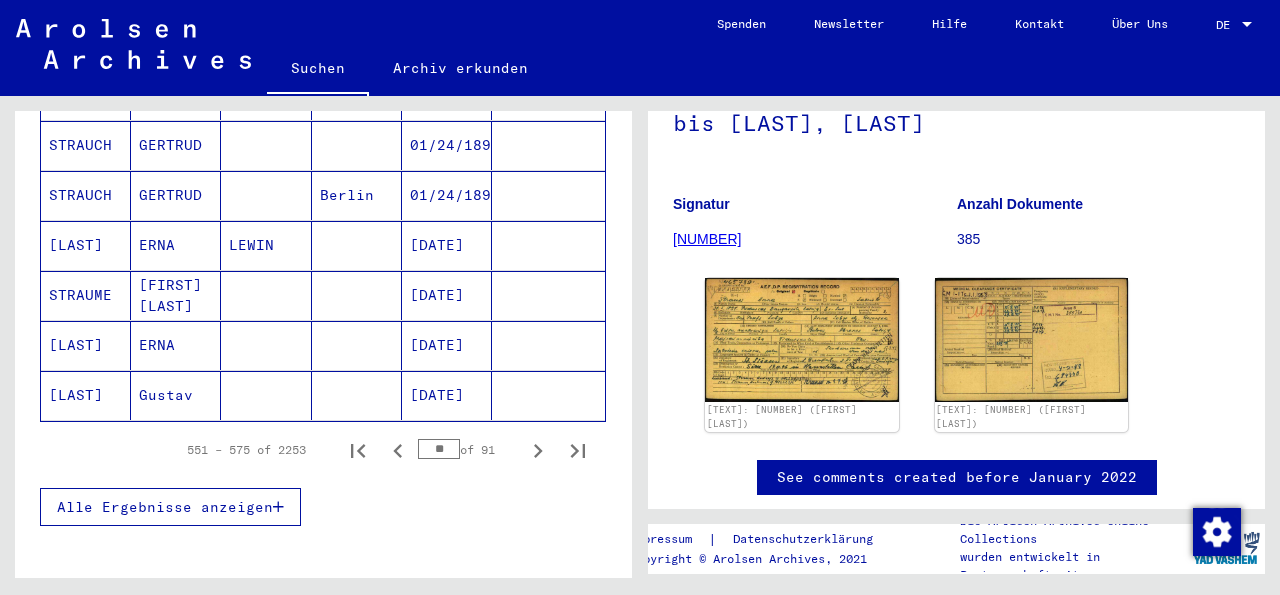 scroll, scrollTop: 1481, scrollLeft: 0, axis: vertical 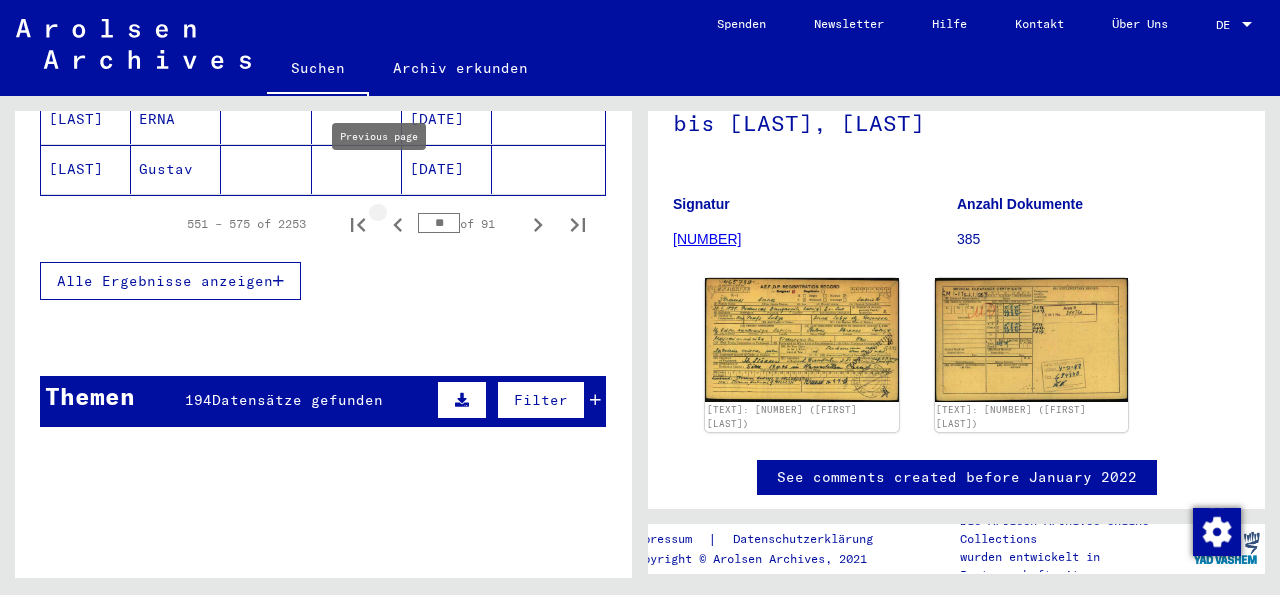 click 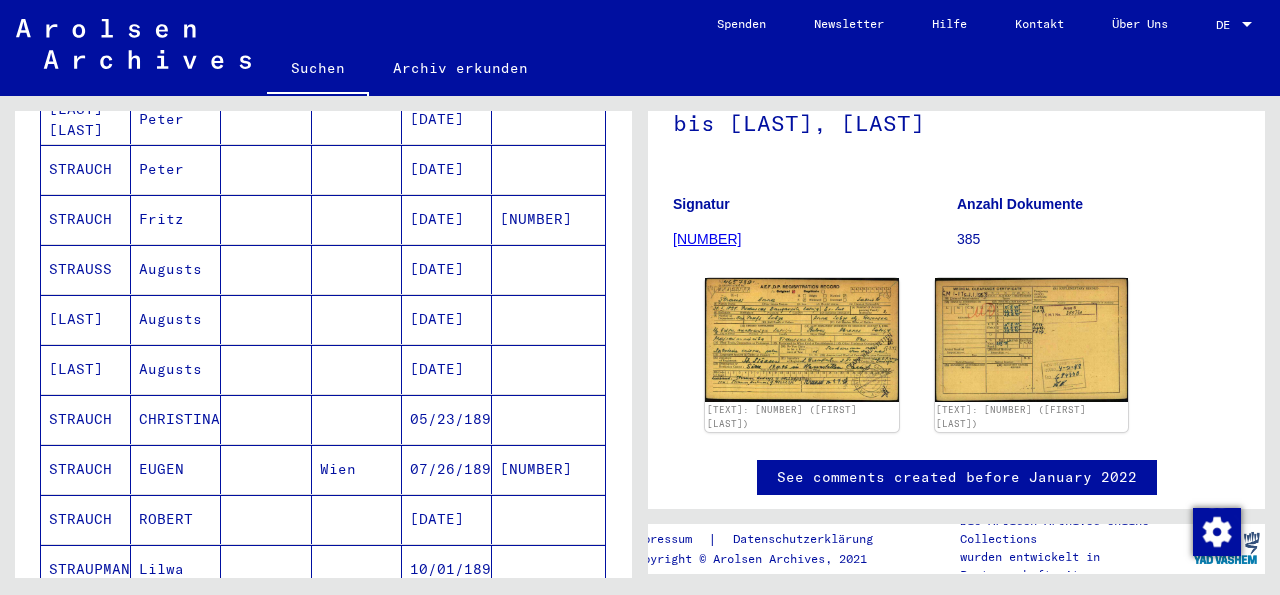 scroll, scrollTop: 1067, scrollLeft: 0, axis: vertical 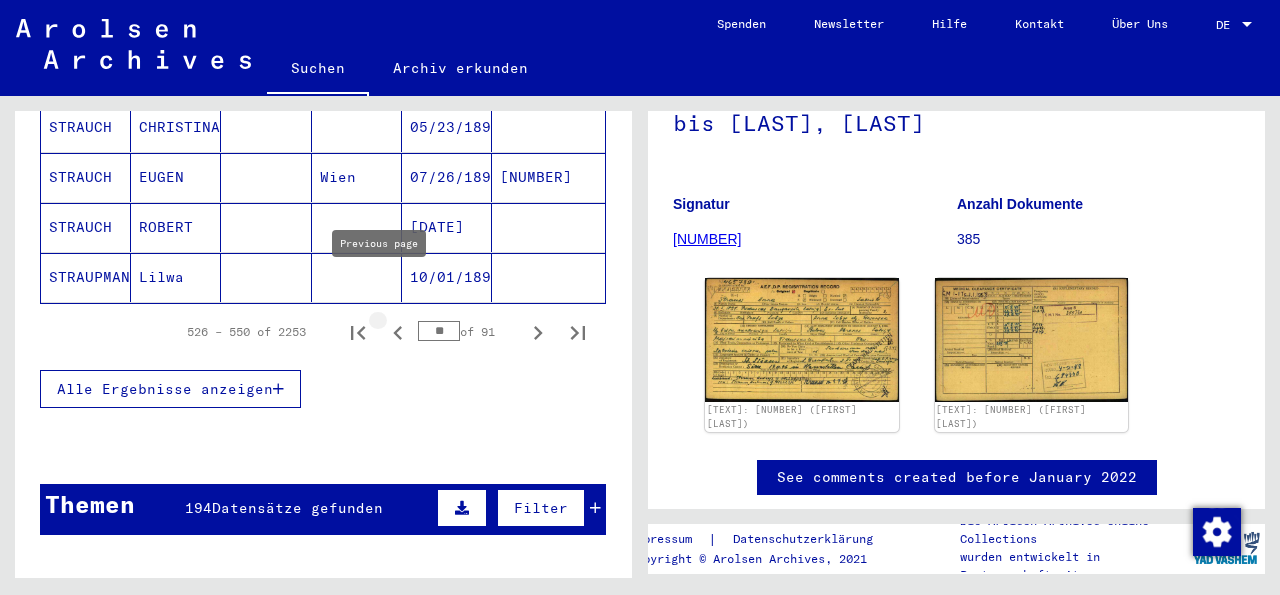 click 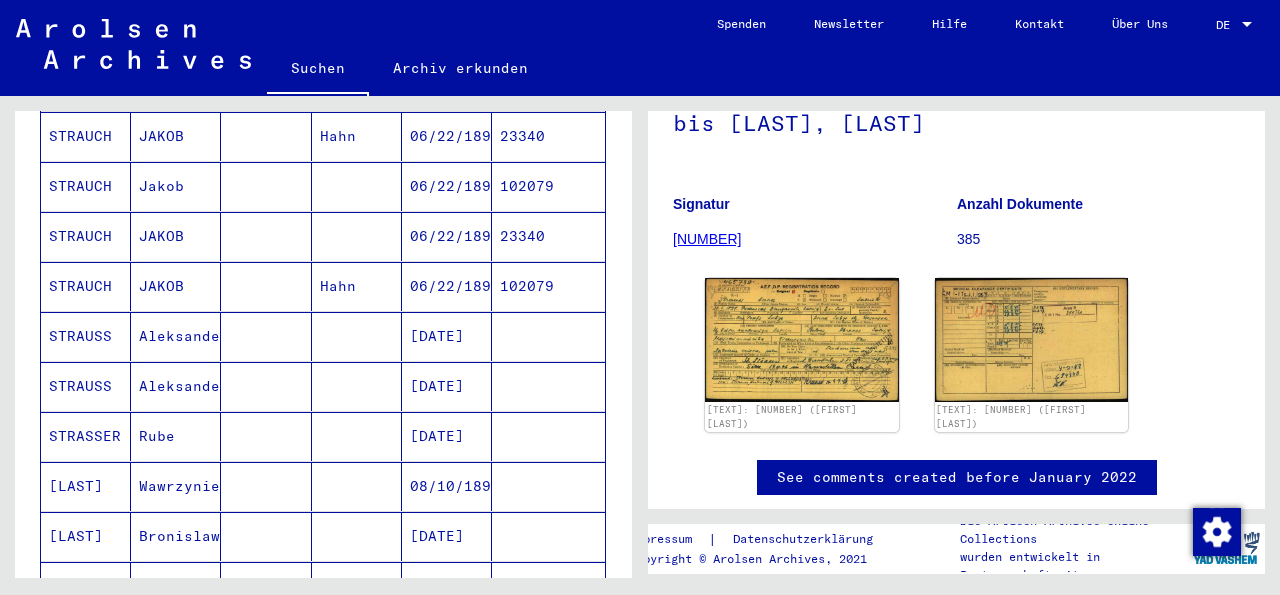 scroll, scrollTop: 1054, scrollLeft: 0, axis: vertical 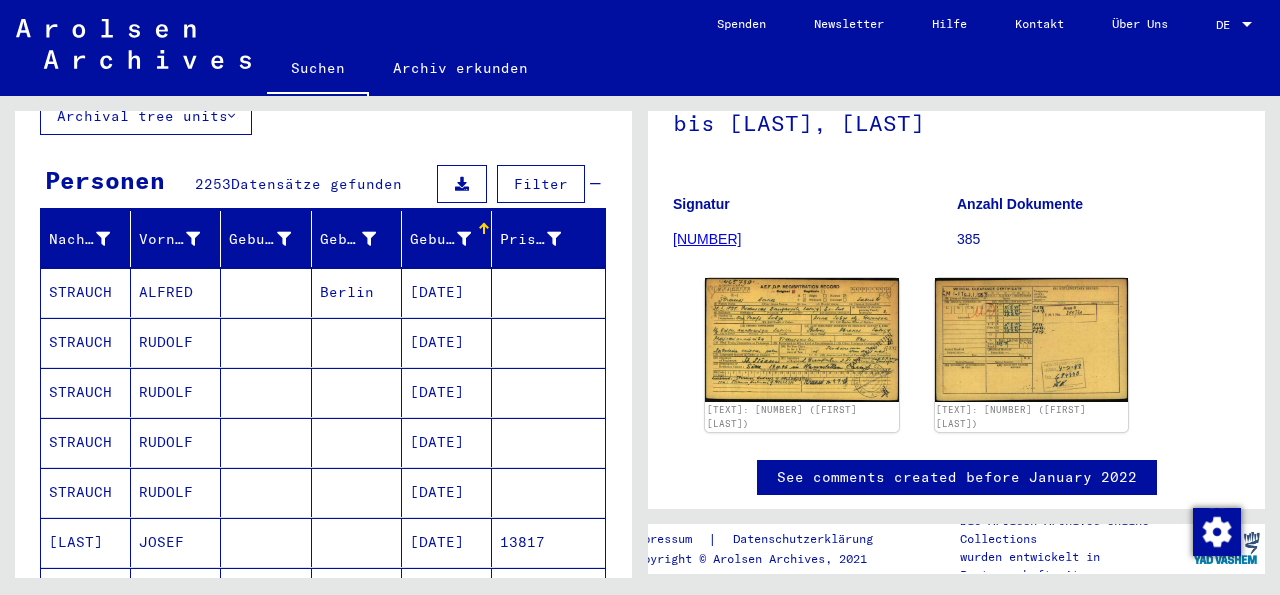 click on "[DATE]" at bounding box center (447, 342) 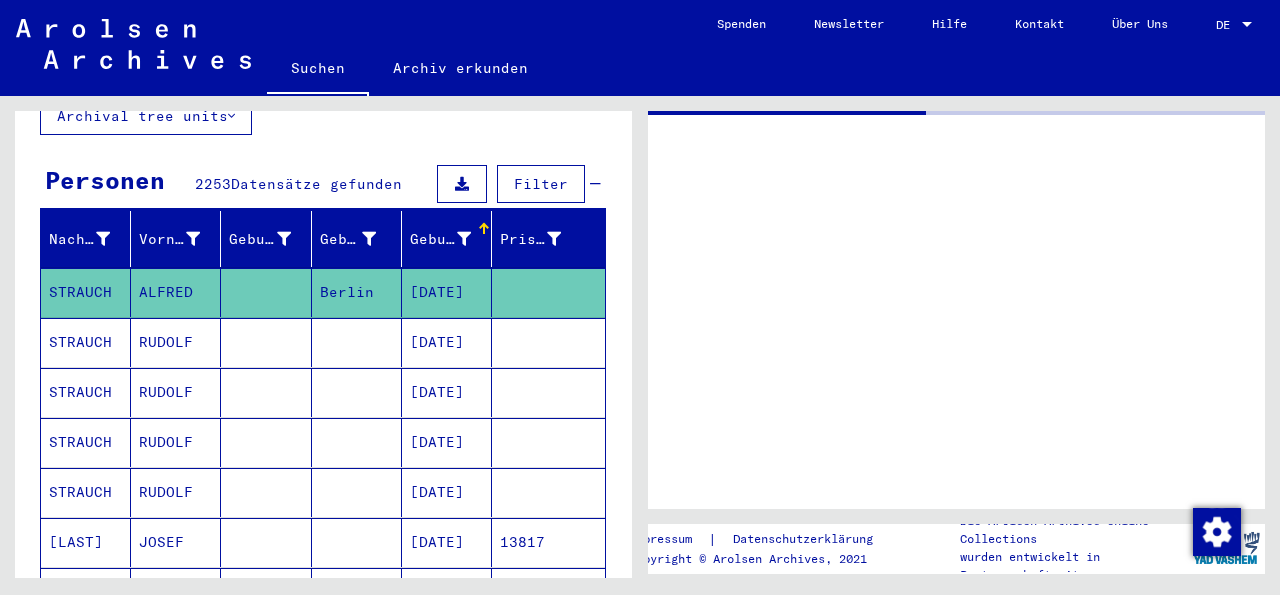 scroll, scrollTop: 0, scrollLeft: 0, axis: both 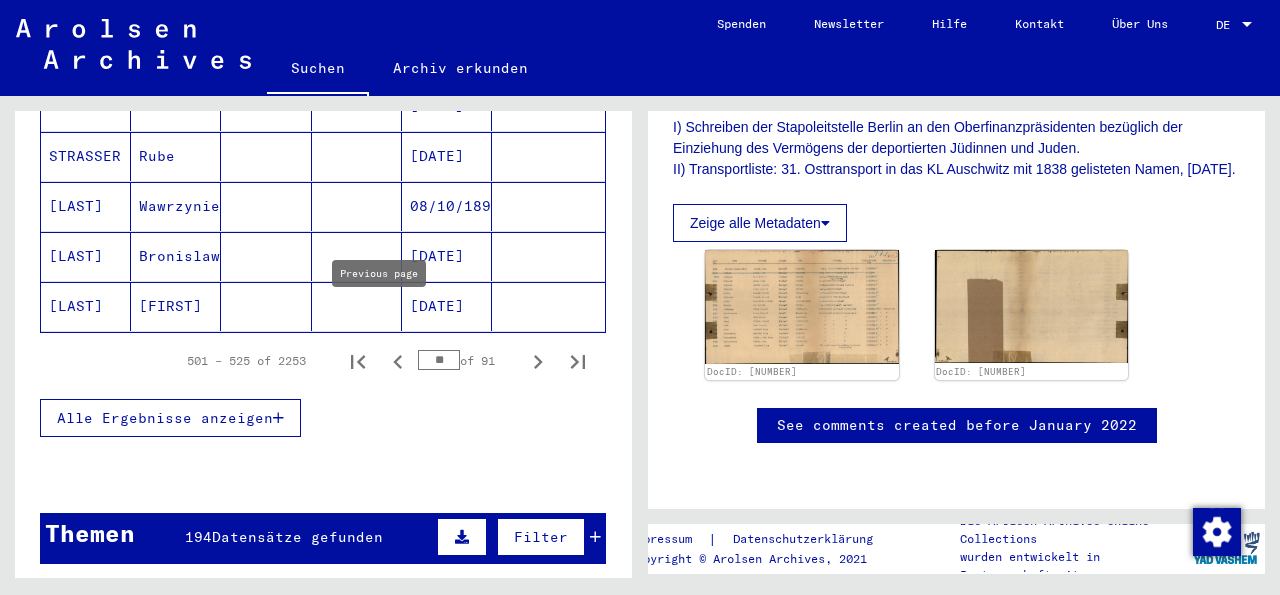 click 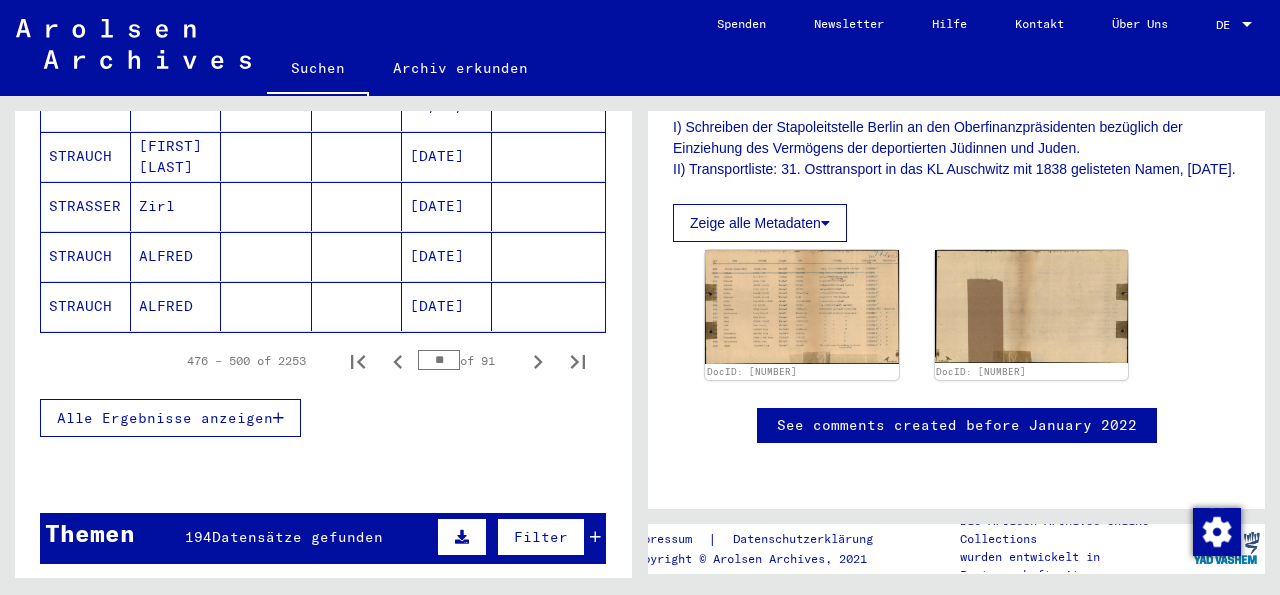 click on "[DATE]" at bounding box center [447, 306] 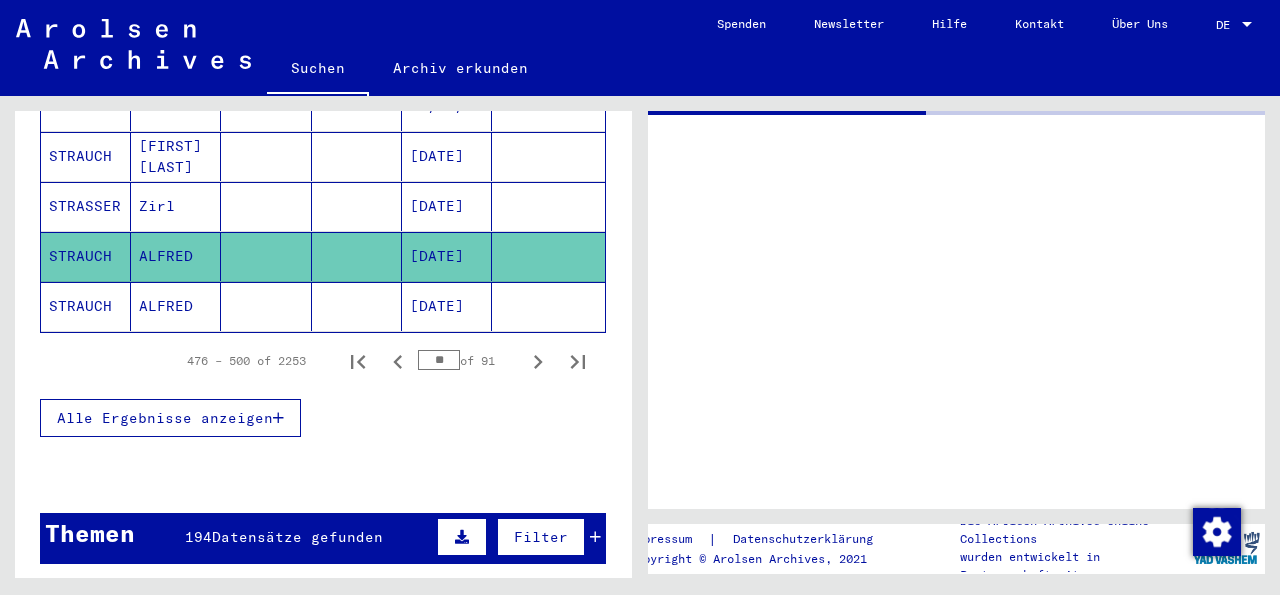 scroll, scrollTop: 0, scrollLeft: 0, axis: both 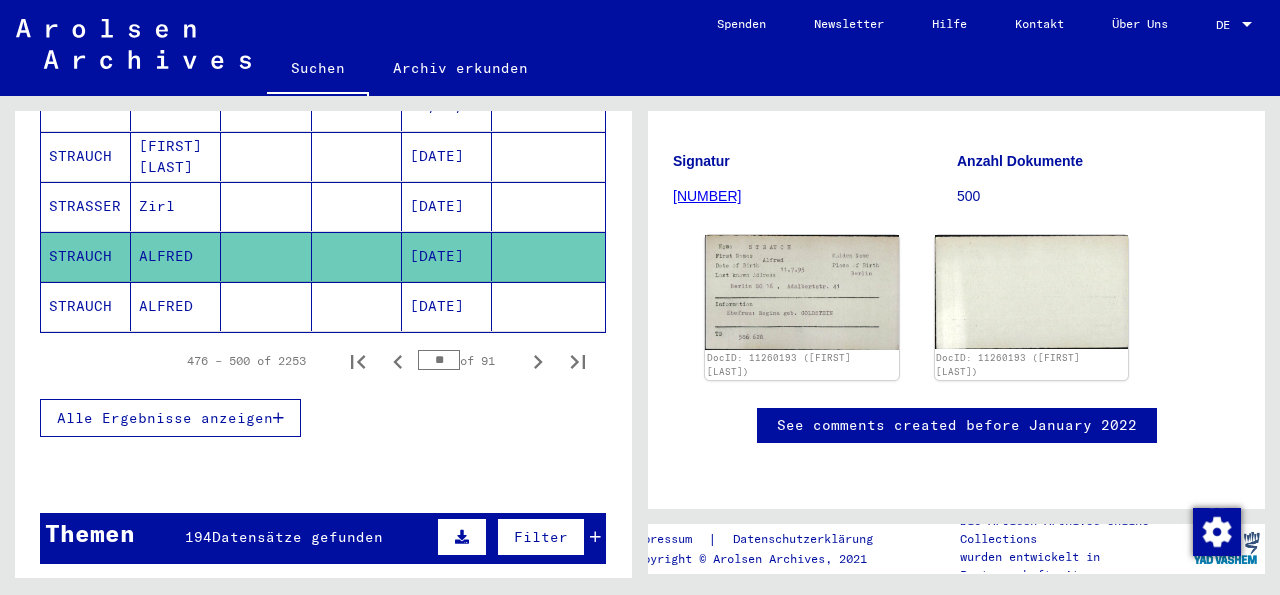 click on "ALFRED" 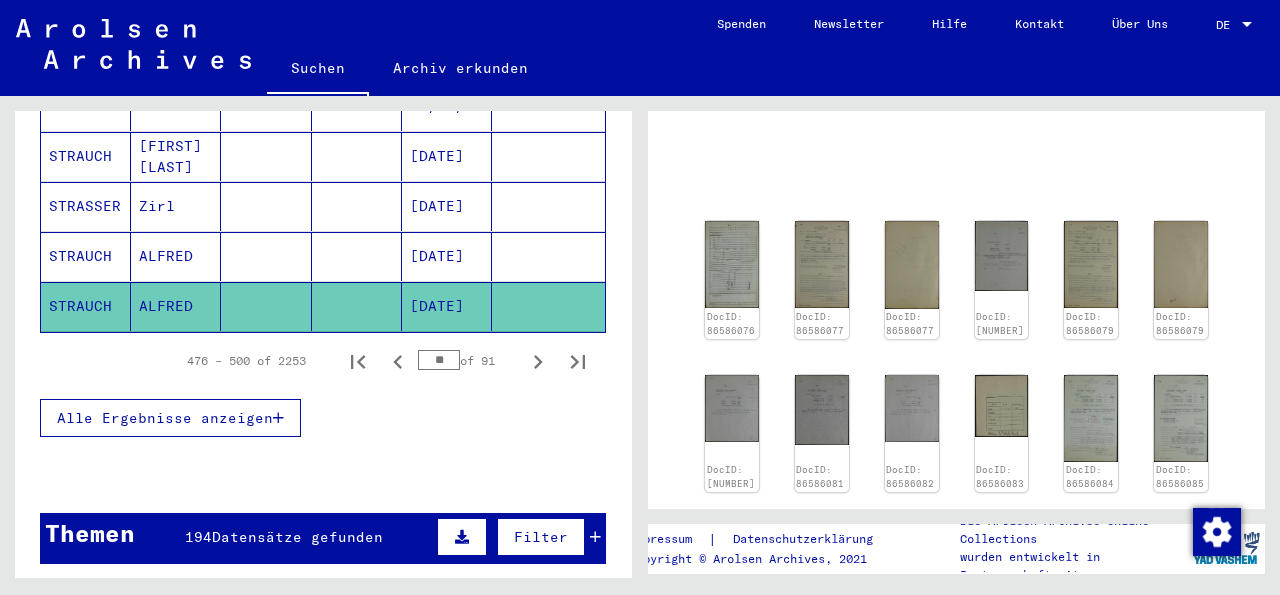 click on "DocID: 86586076 DocID: 86586077 DocID: 86586077 DocID: 86586078 DocID: 86586079 DocID: 86586079 DocID: 86586080 DocID: 86586081 DocID: 86586082 DocID: 86586083 DocID: 86586084 DocID: 86586085 DocID: 86586086 DocID: 86586086 DocID: 86586087" 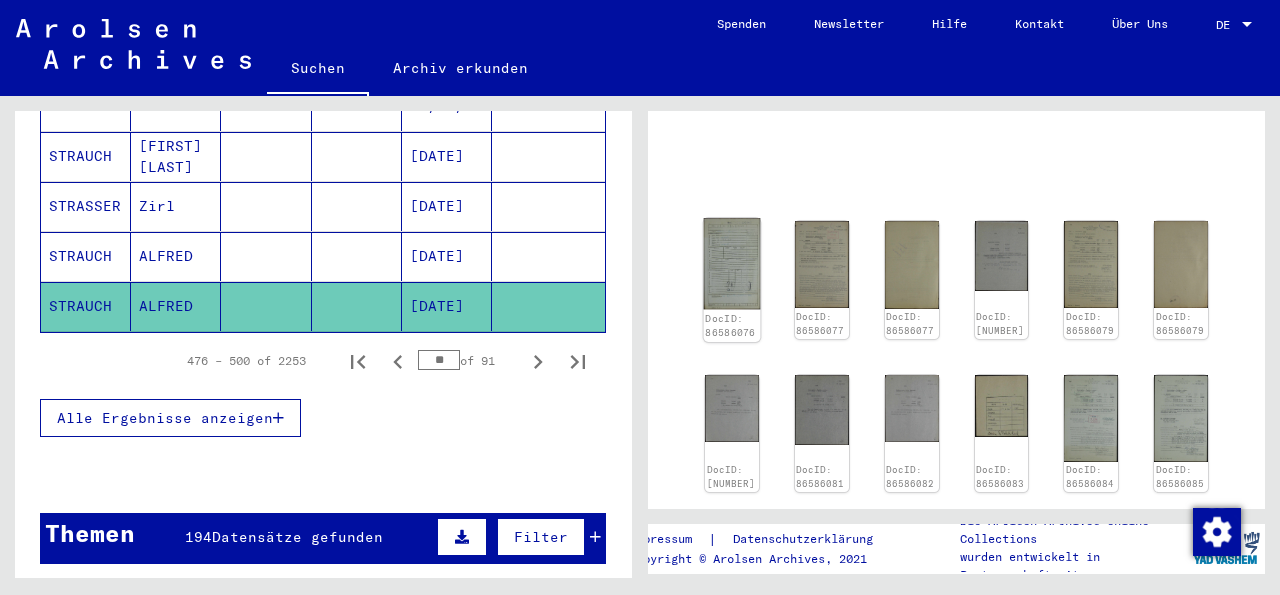 click 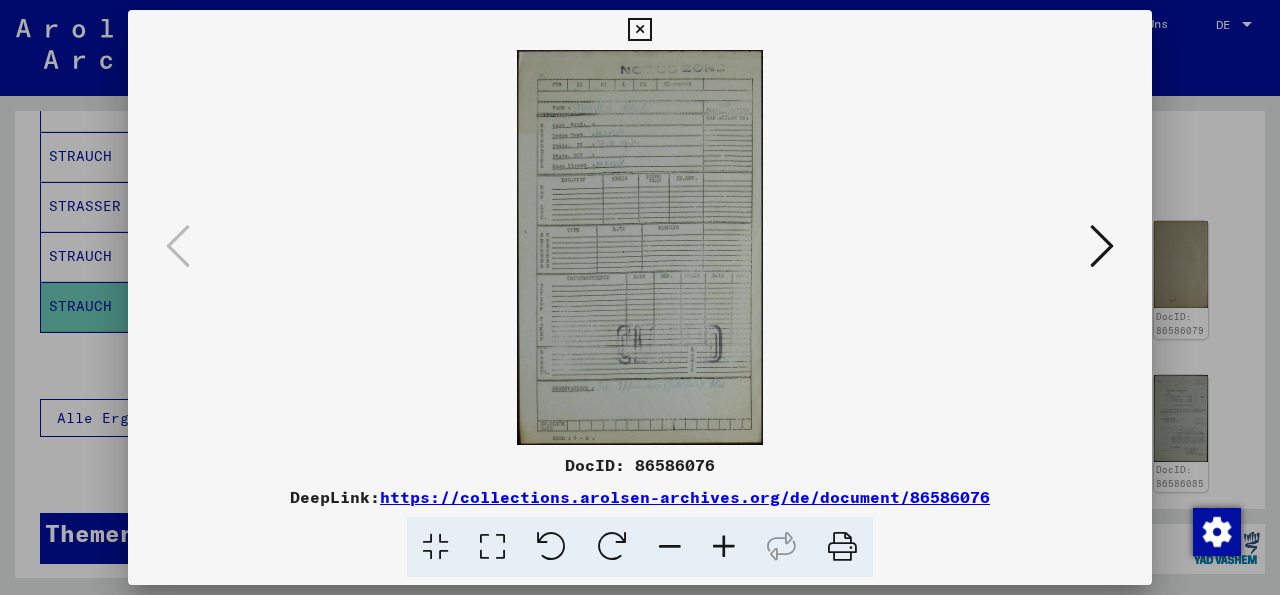 click at bounding box center (1102, 246) 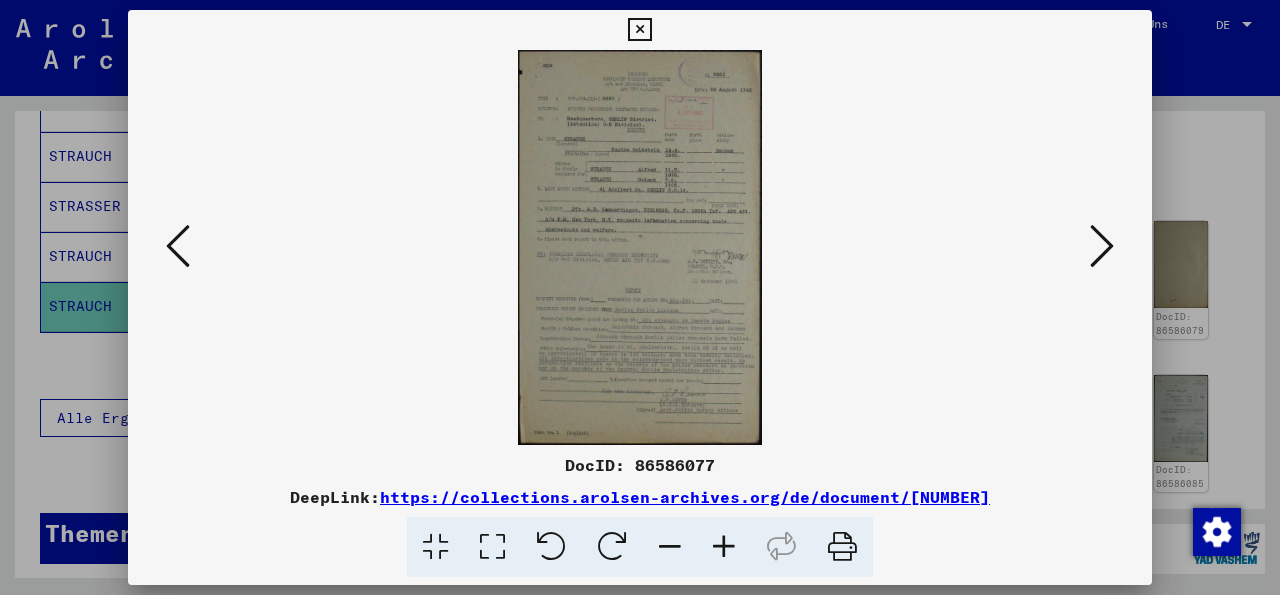 click at bounding box center [640, 247] 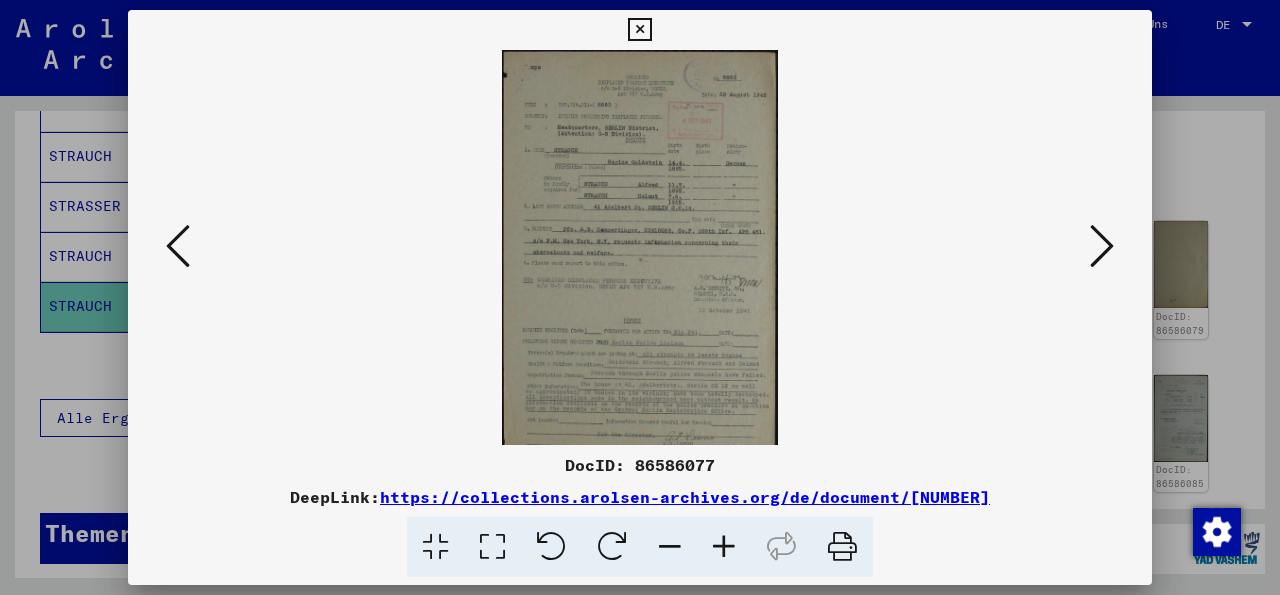 click at bounding box center (724, 547) 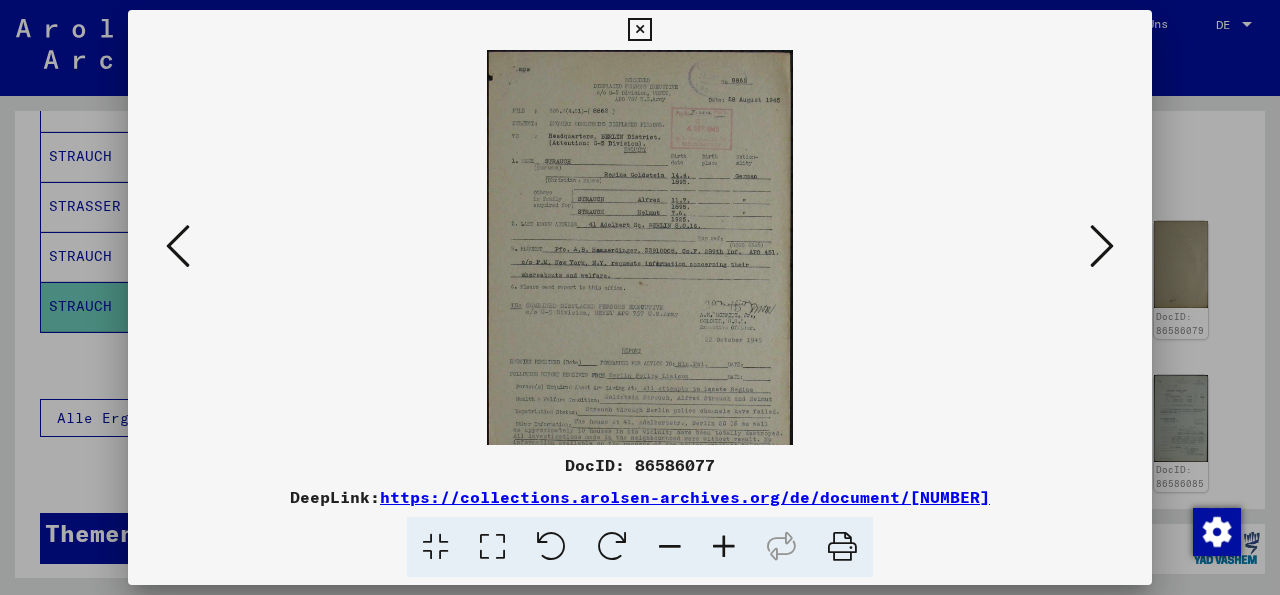 click at bounding box center (724, 547) 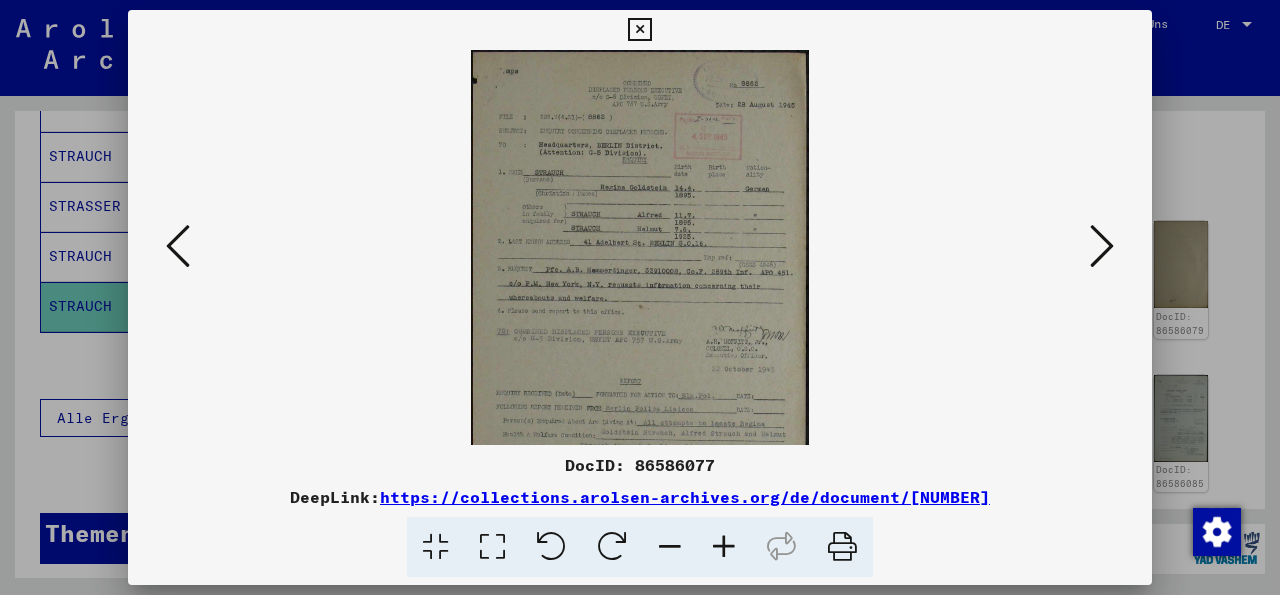 click at bounding box center (724, 547) 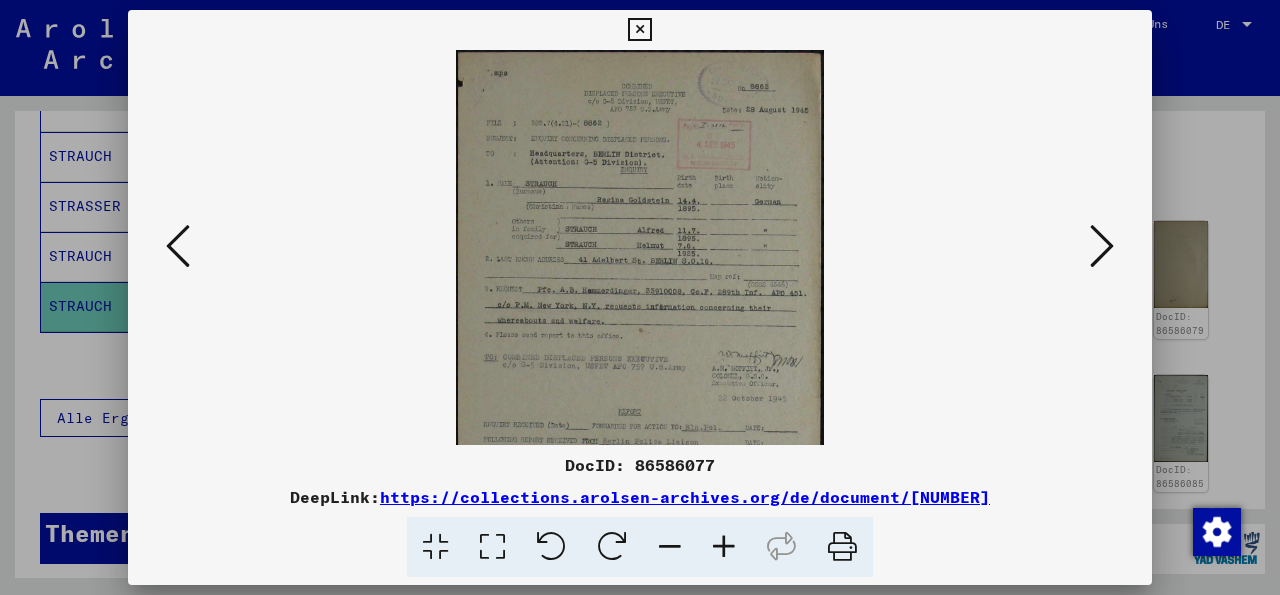 click at bounding box center [724, 547] 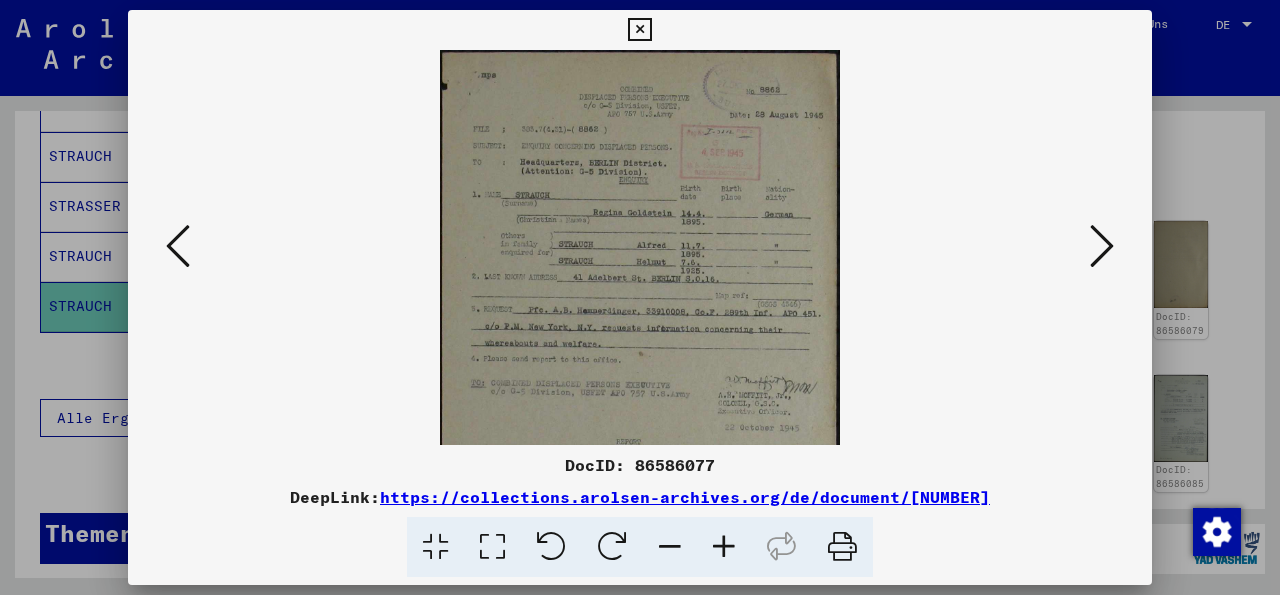 click at bounding box center (724, 547) 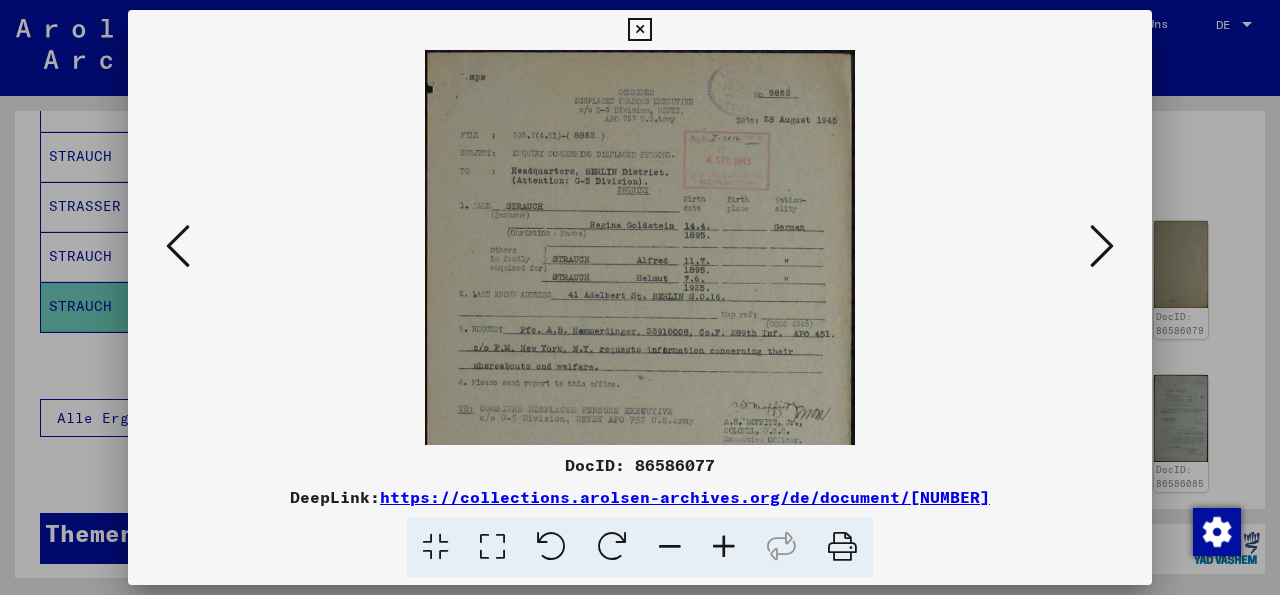 click at bounding box center (724, 547) 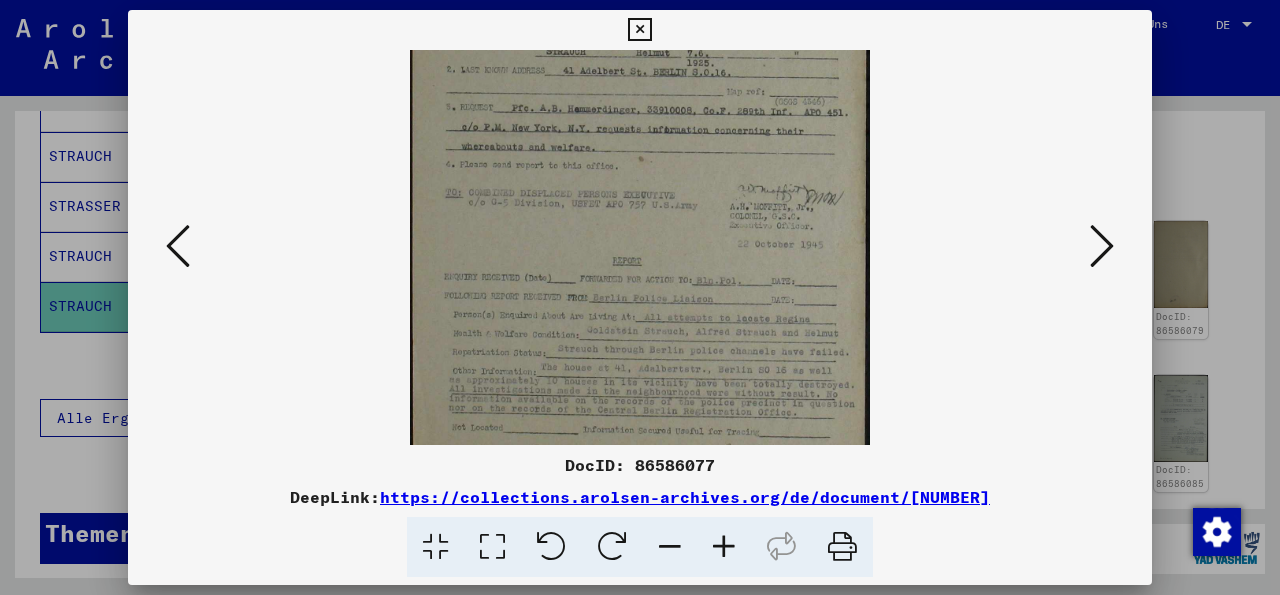 scroll, scrollTop: 244, scrollLeft: 0, axis: vertical 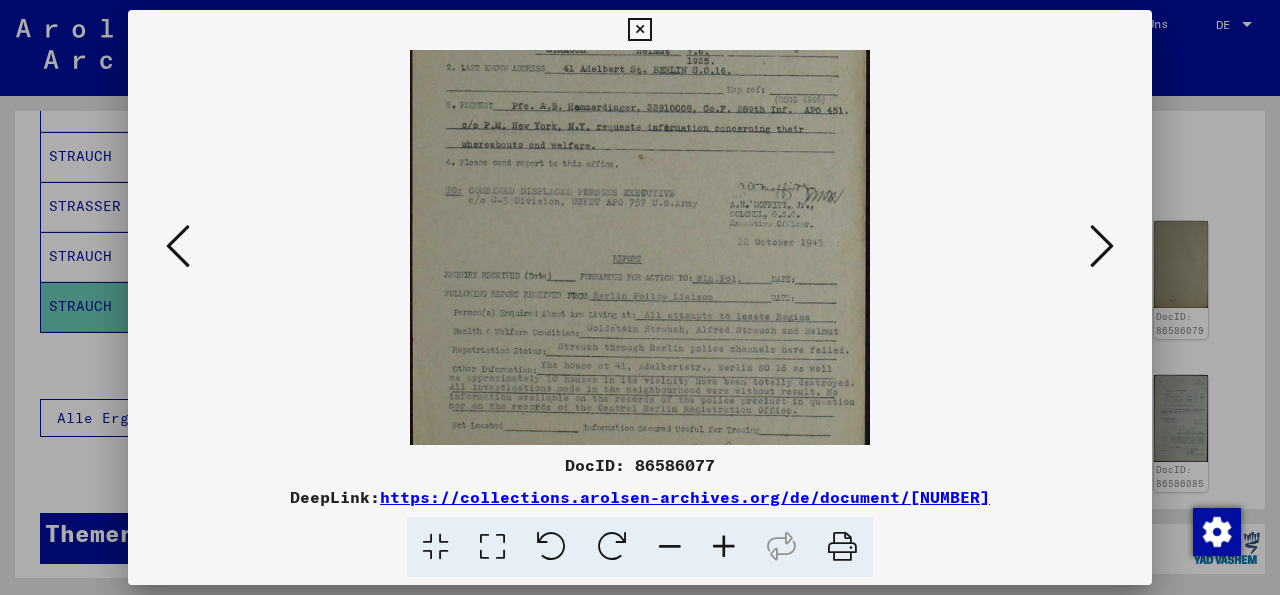 drag, startPoint x: 676, startPoint y: 399, endPoint x: 721, endPoint y: 155, distance: 248.1149 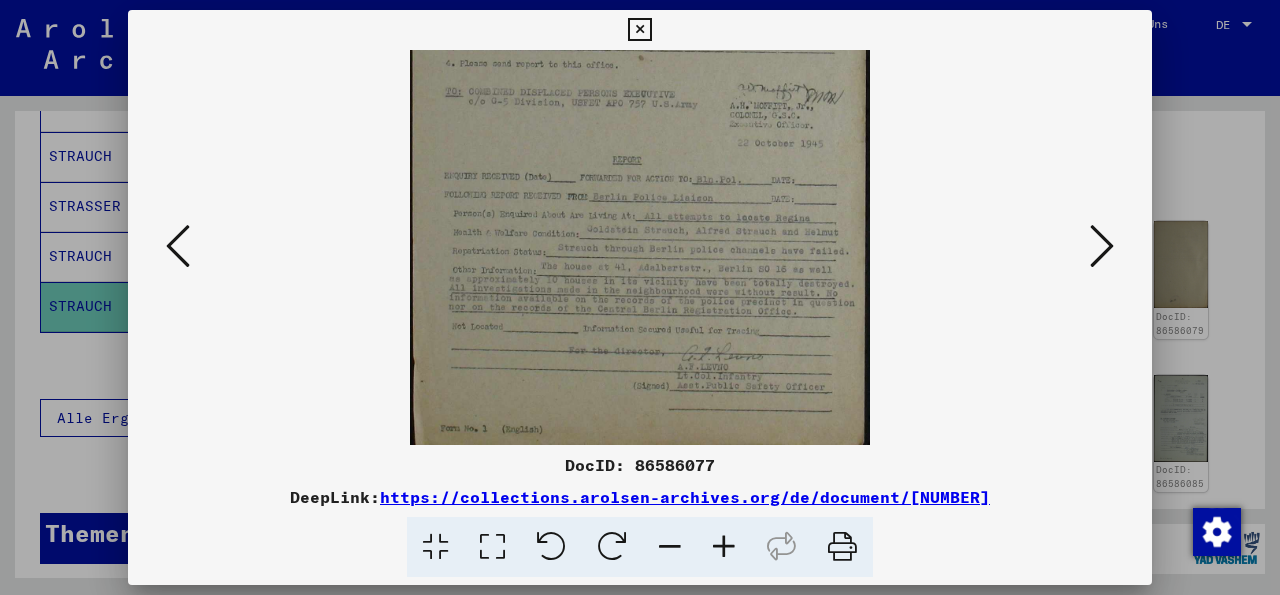 scroll, scrollTop: 346, scrollLeft: 0, axis: vertical 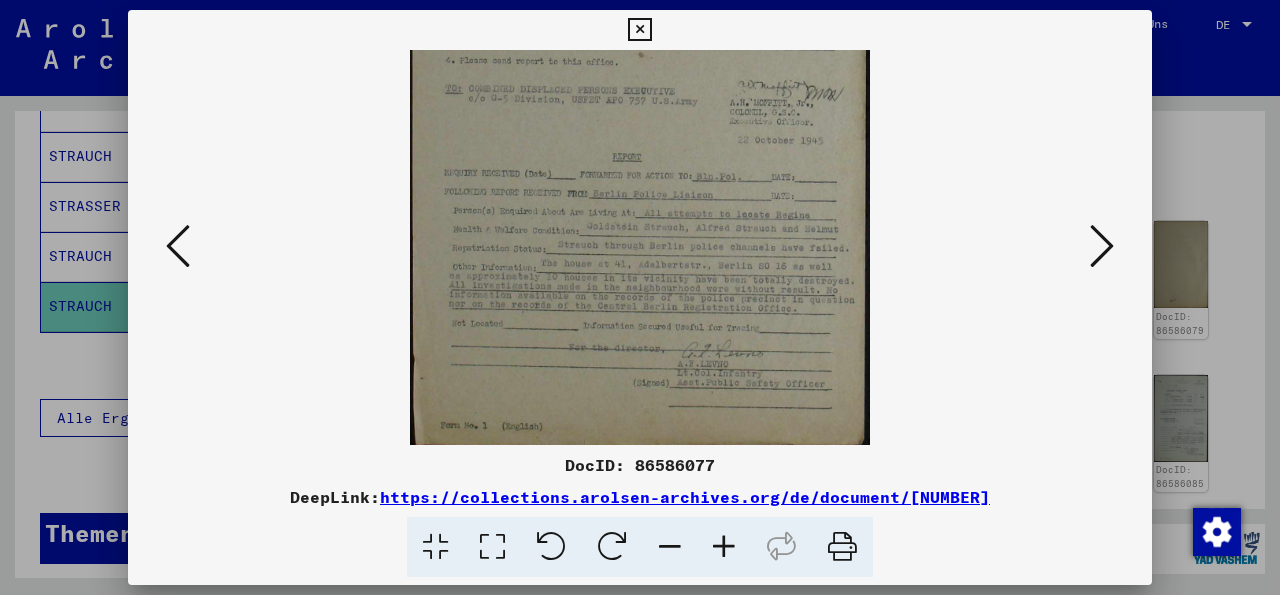 drag, startPoint x: 721, startPoint y: 418, endPoint x: 749, endPoint y: 316, distance: 105.773346 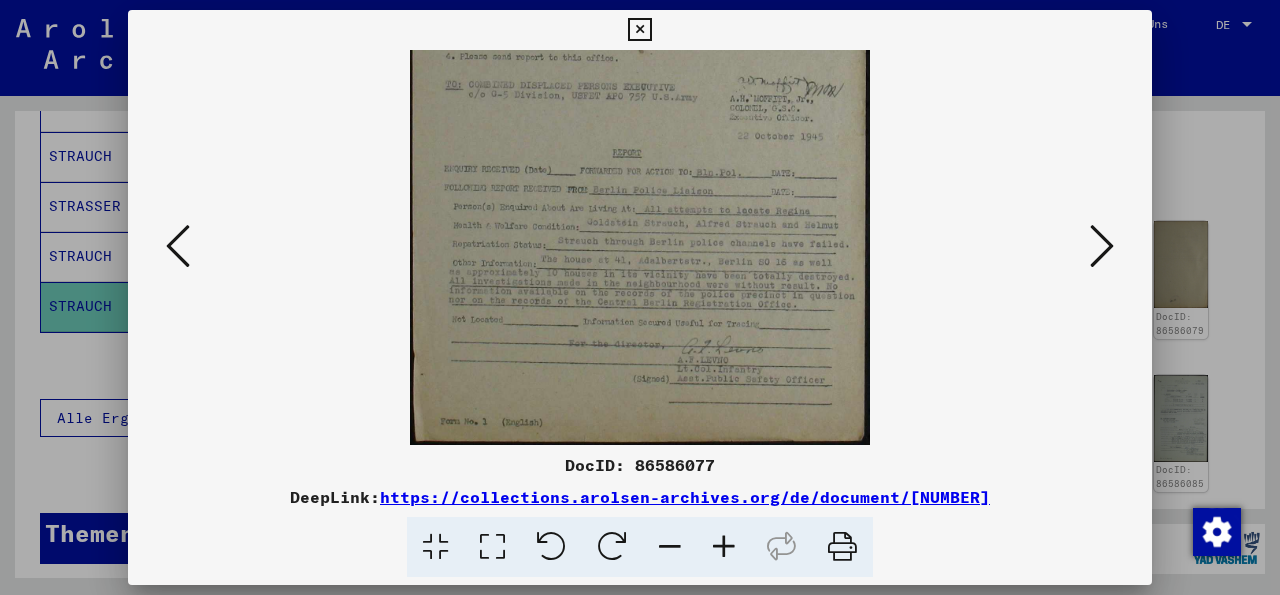 drag, startPoint x: 765, startPoint y: 380, endPoint x: 762, endPoint y: 333, distance: 47.095646 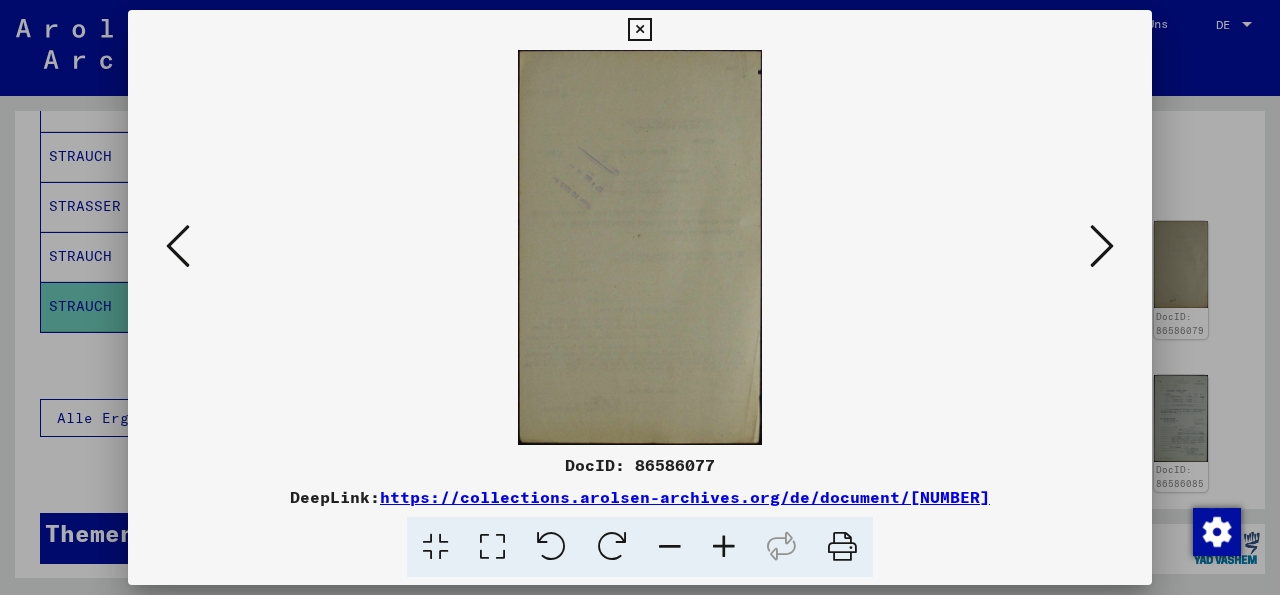 scroll, scrollTop: 0, scrollLeft: 0, axis: both 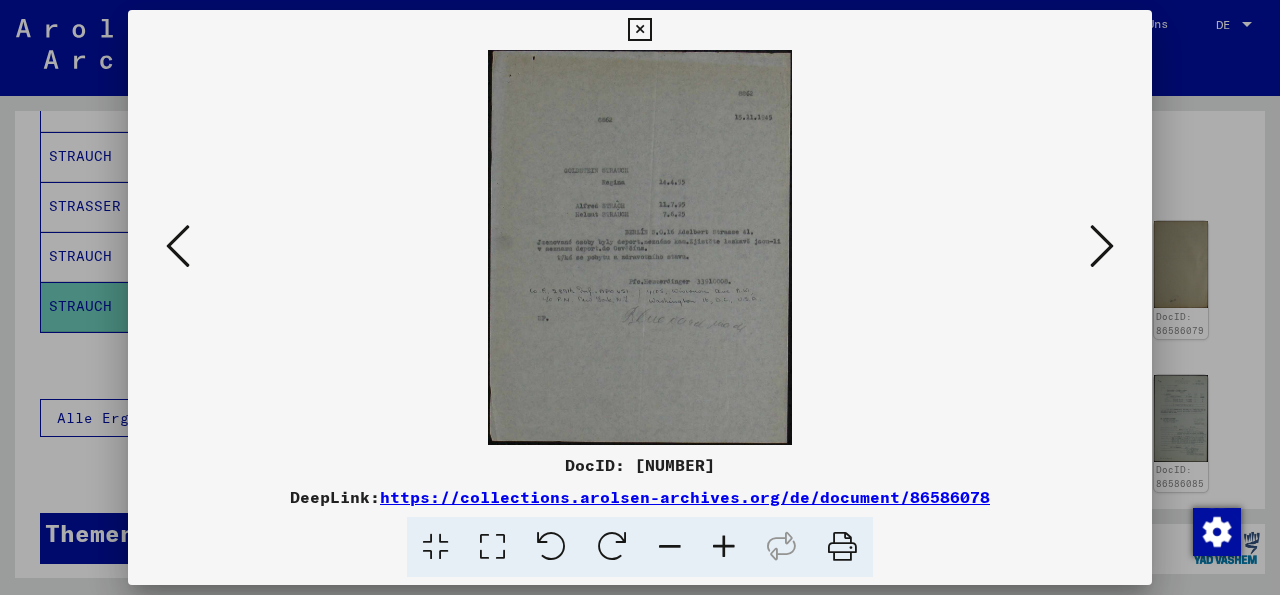 click at bounding box center (1102, 246) 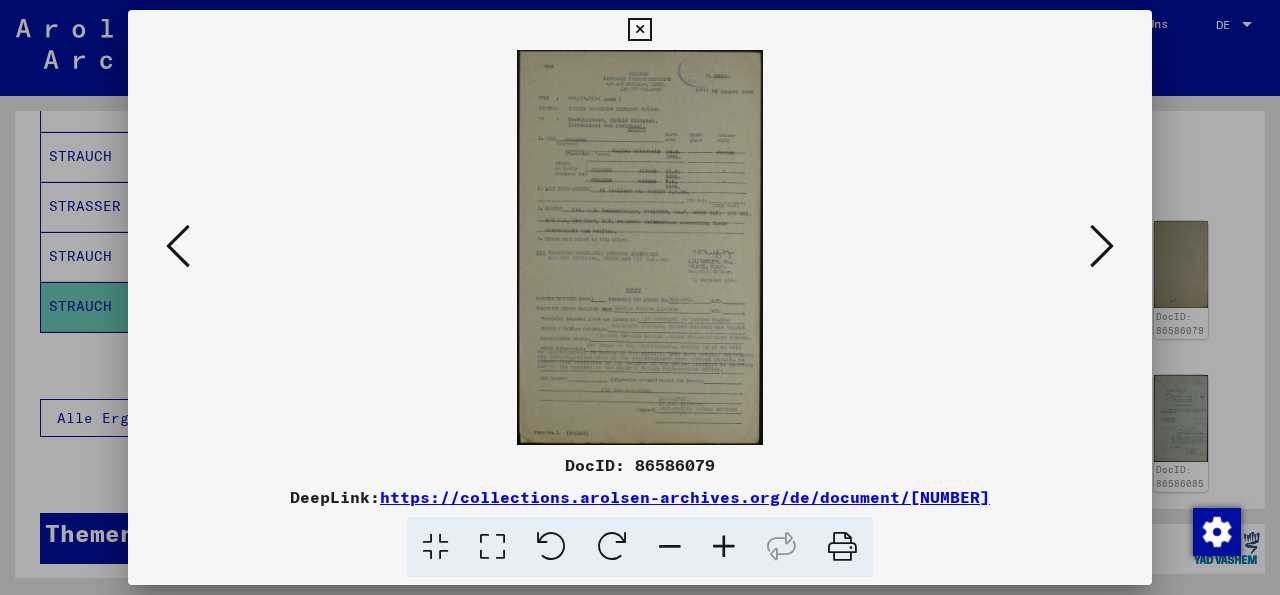 click at bounding box center [724, 547] 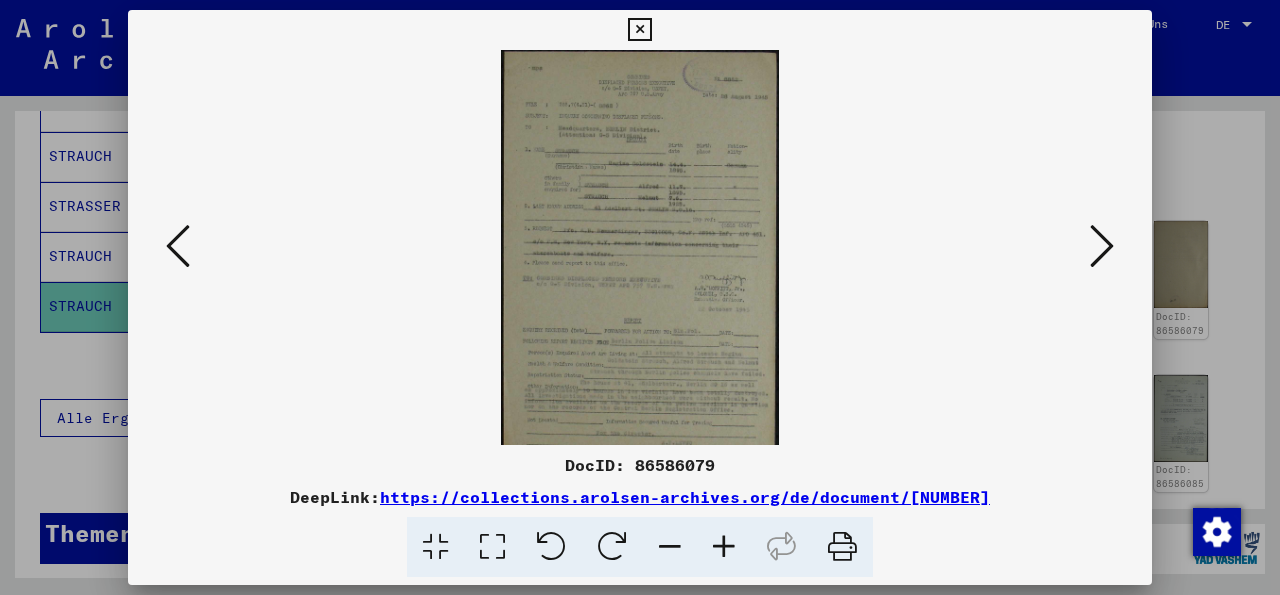 click at bounding box center [724, 547] 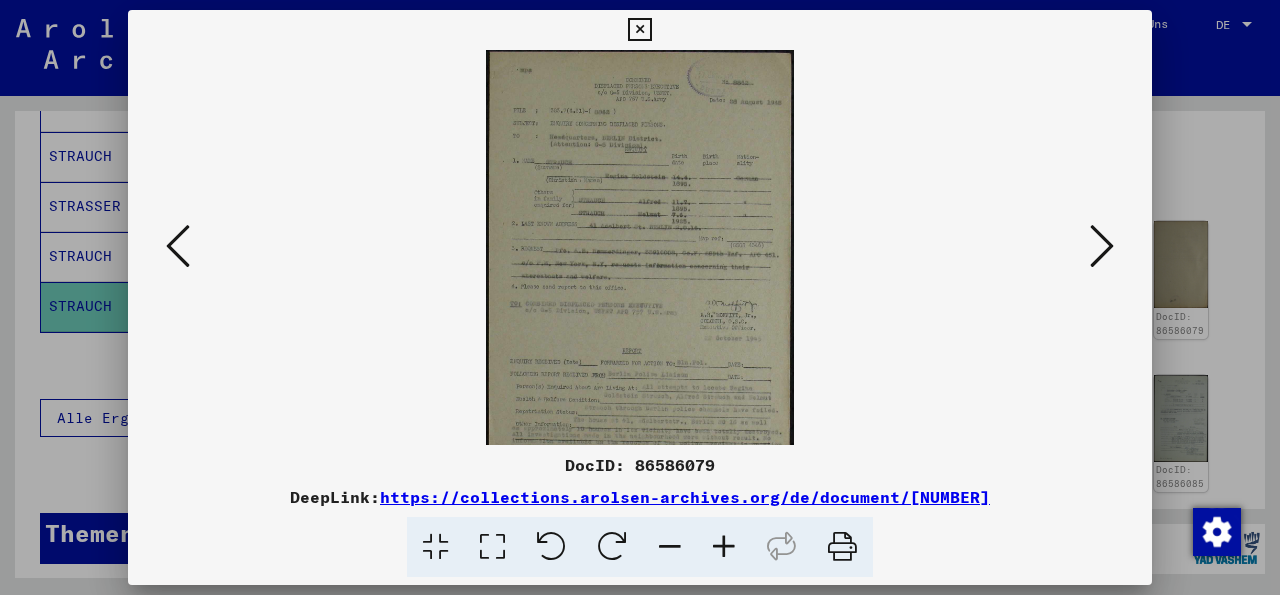 click at bounding box center (724, 547) 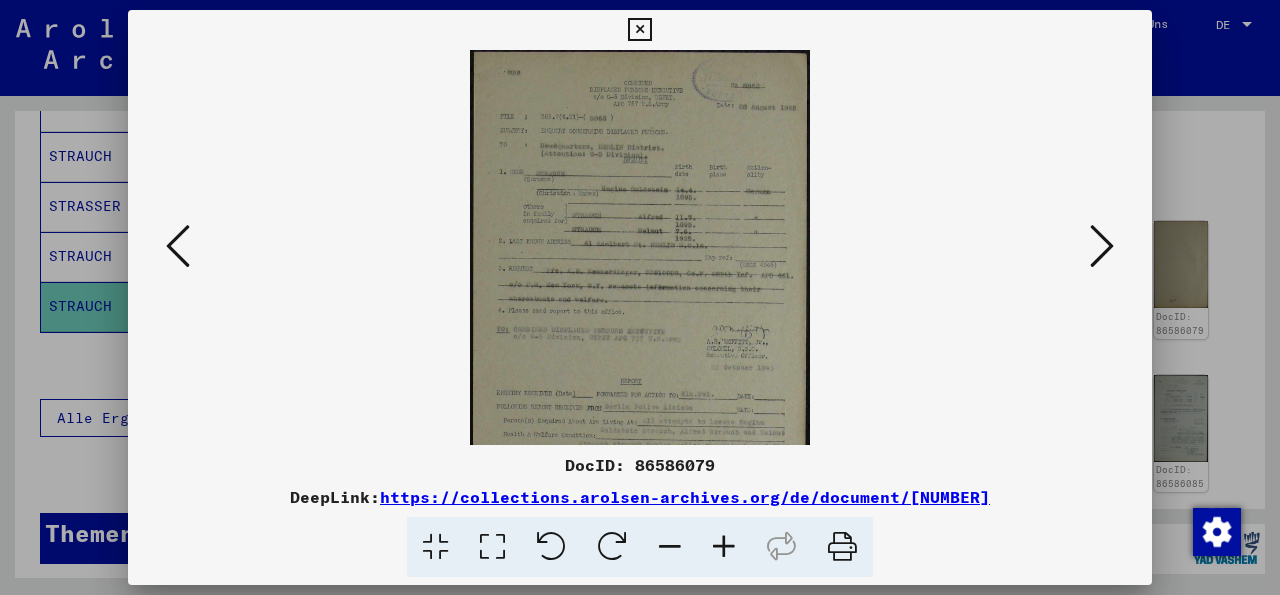 click at bounding box center [724, 547] 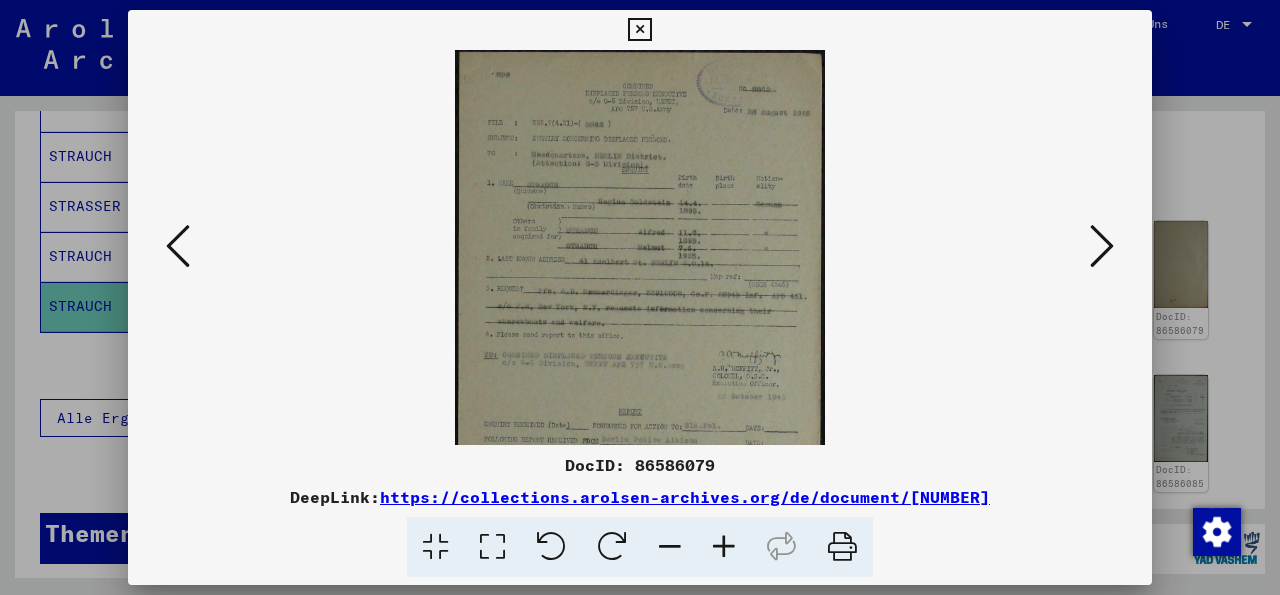 click at bounding box center [724, 547] 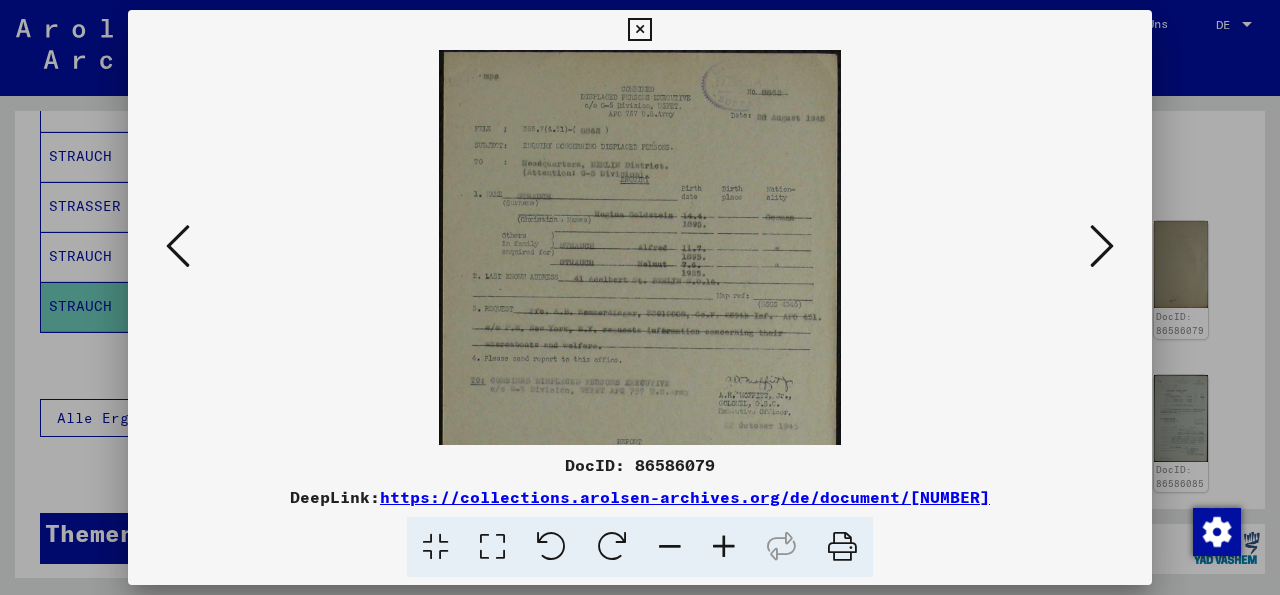 click at bounding box center [724, 547] 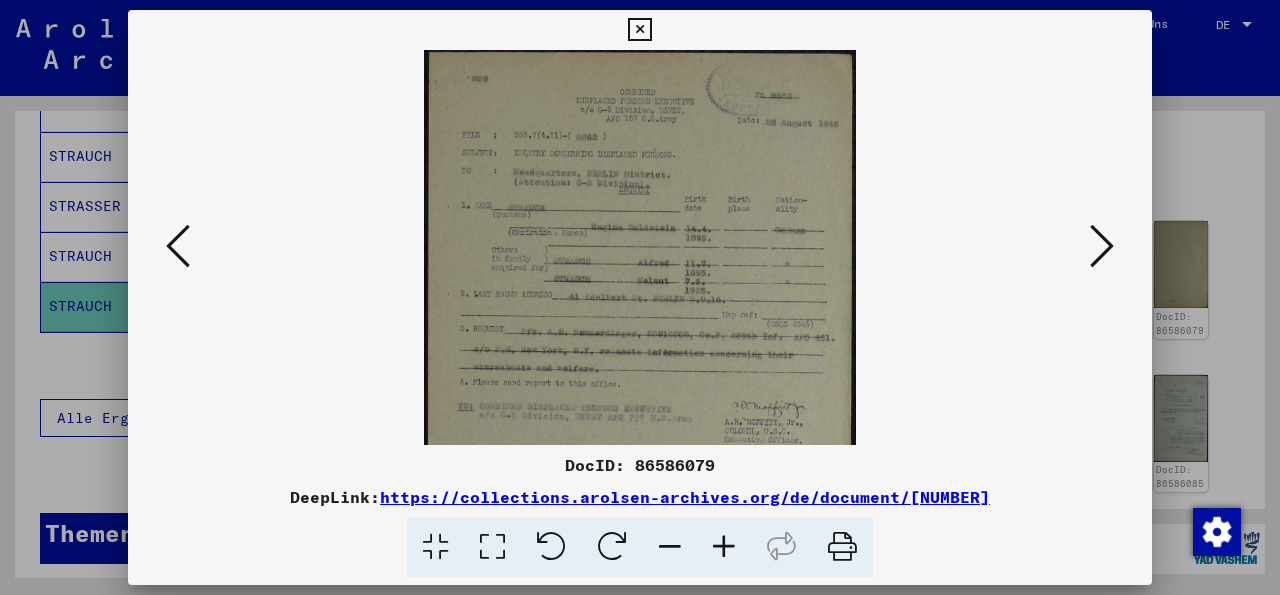 click at bounding box center (724, 547) 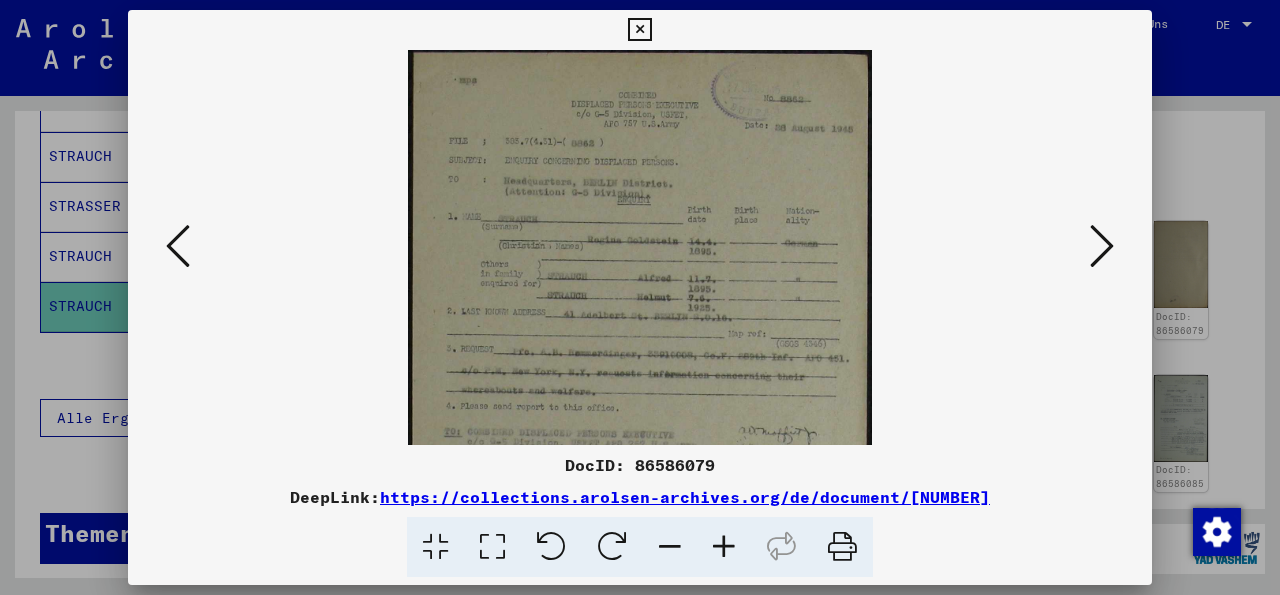 click at bounding box center [724, 547] 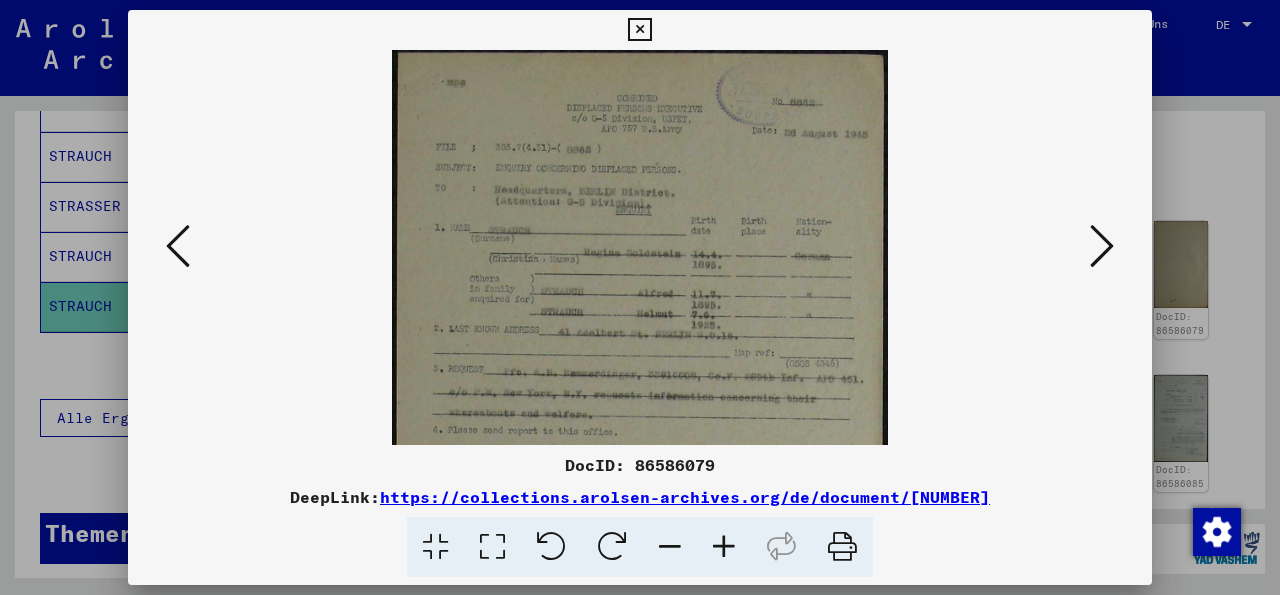click at bounding box center (724, 547) 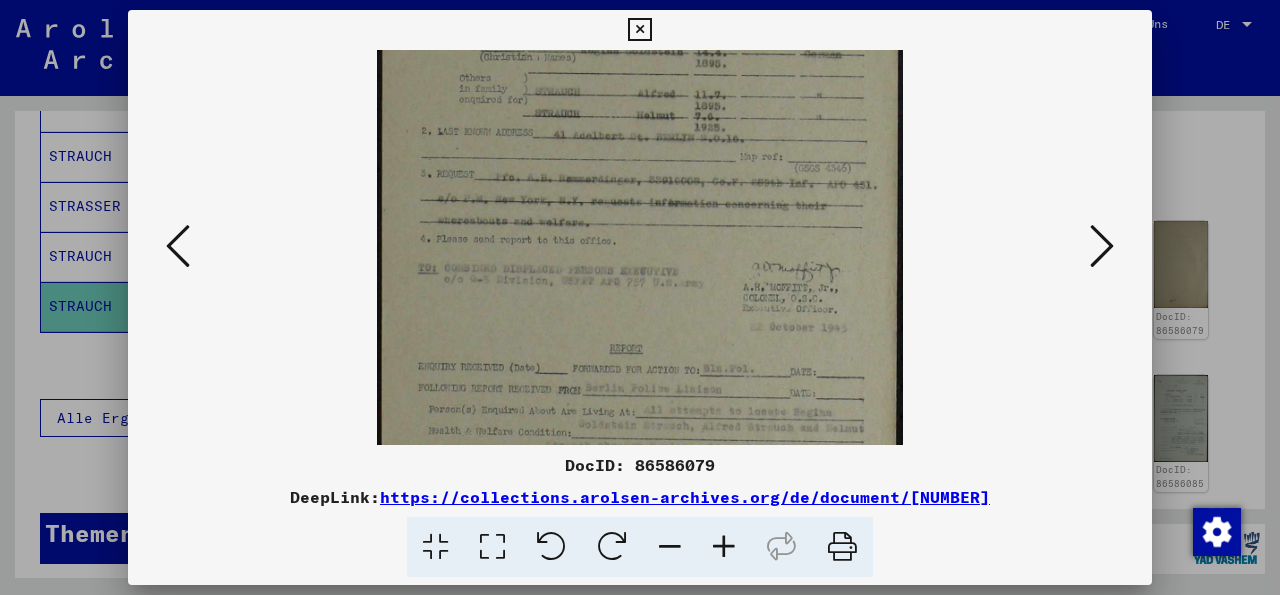 scroll, scrollTop: 225, scrollLeft: 0, axis: vertical 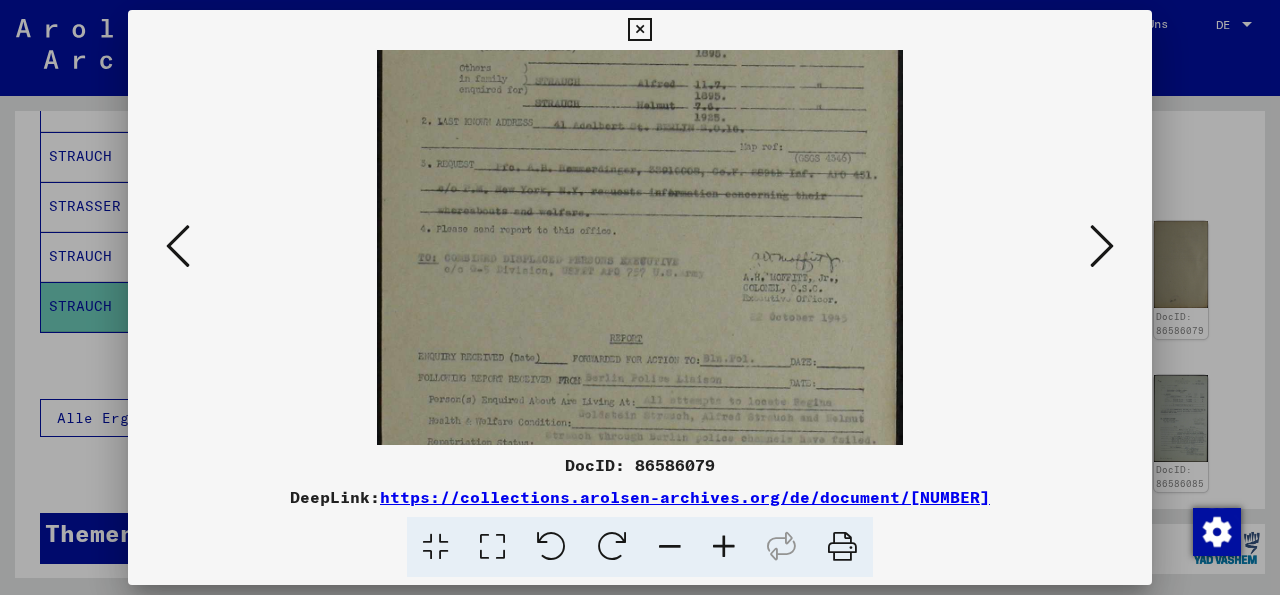 drag, startPoint x: 694, startPoint y: 344, endPoint x: 743, endPoint y: 119, distance: 230.27374 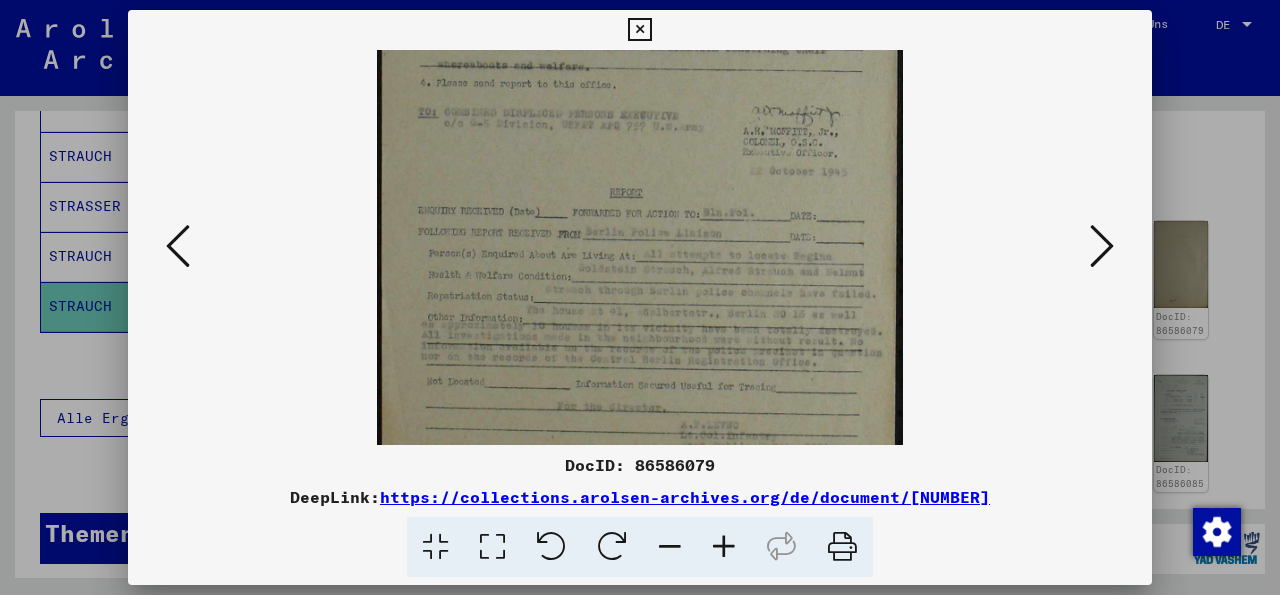 scroll, scrollTop: 450, scrollLeft: 0, axis: vertical 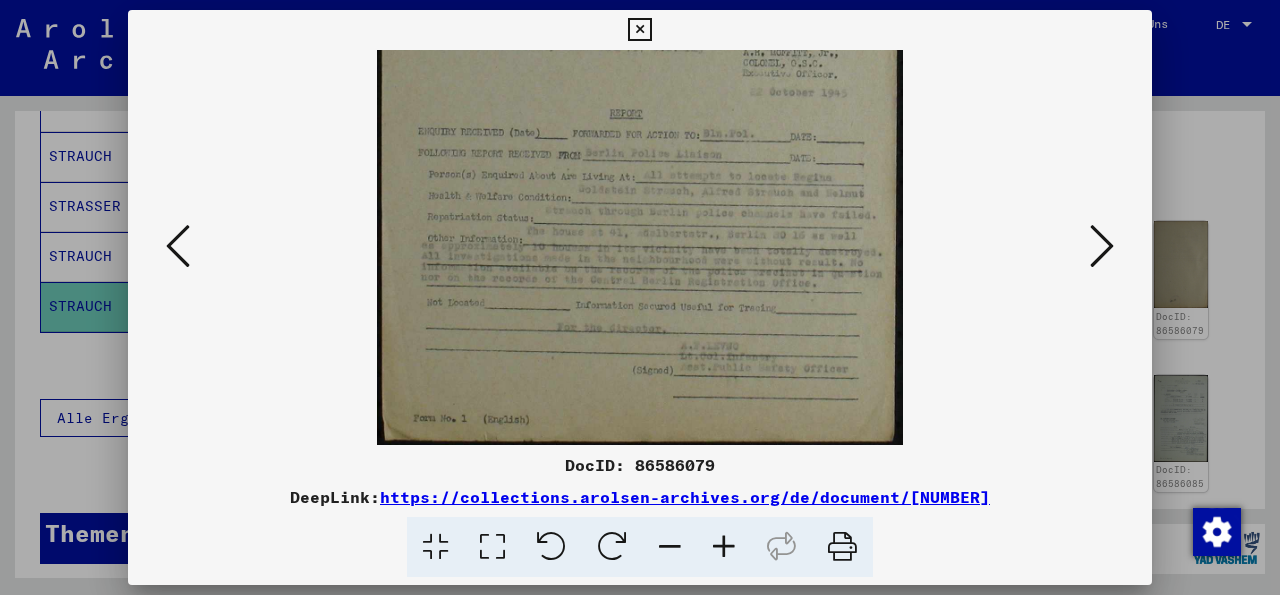 drag, startPoint x: 753, startPoint y: 361, endPoint x: 805, endPoint y: 126, distance: 240.68445 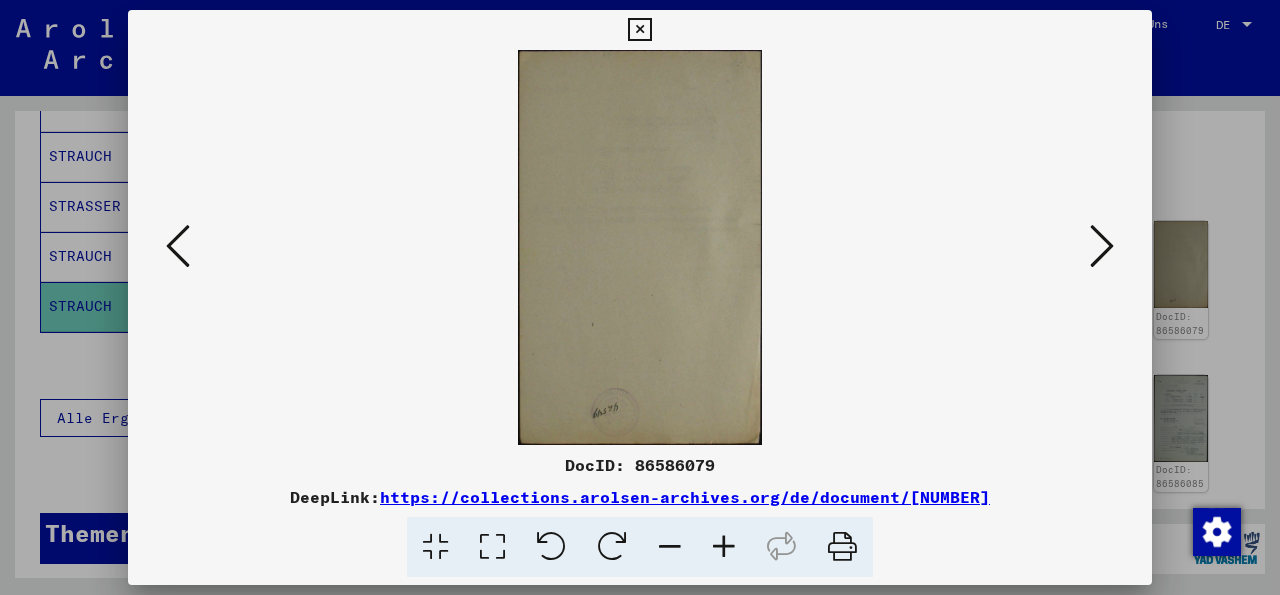 scroll, scrollTop: 0, scrollLeft: 0, axis: both 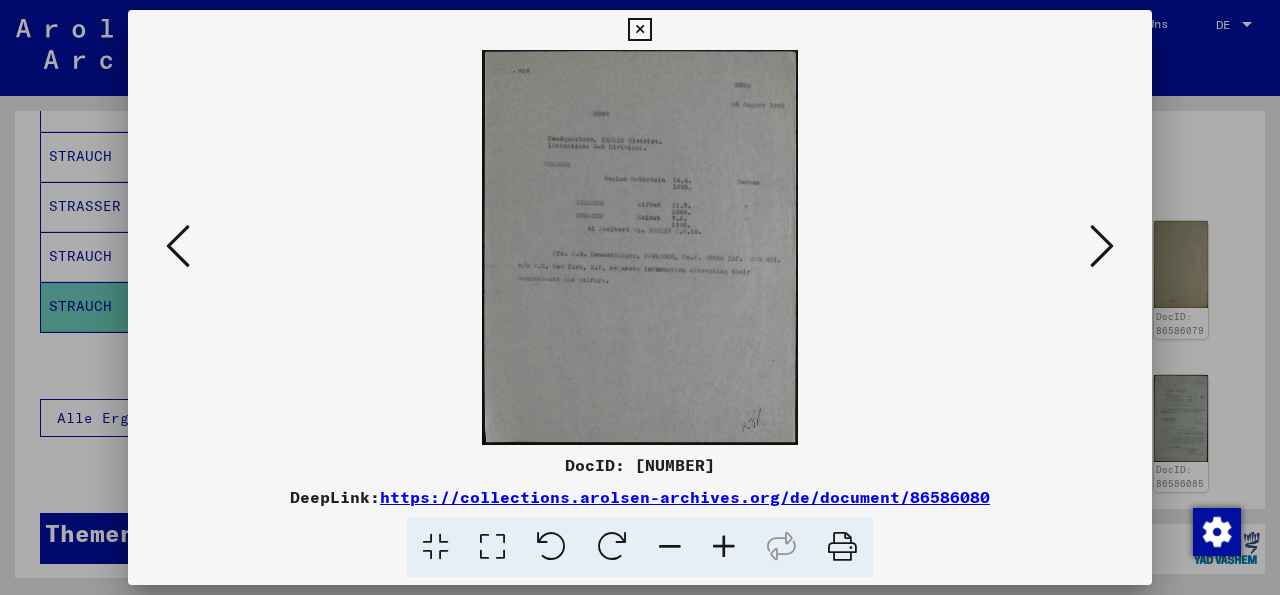 click at bounding box center (724, 547) 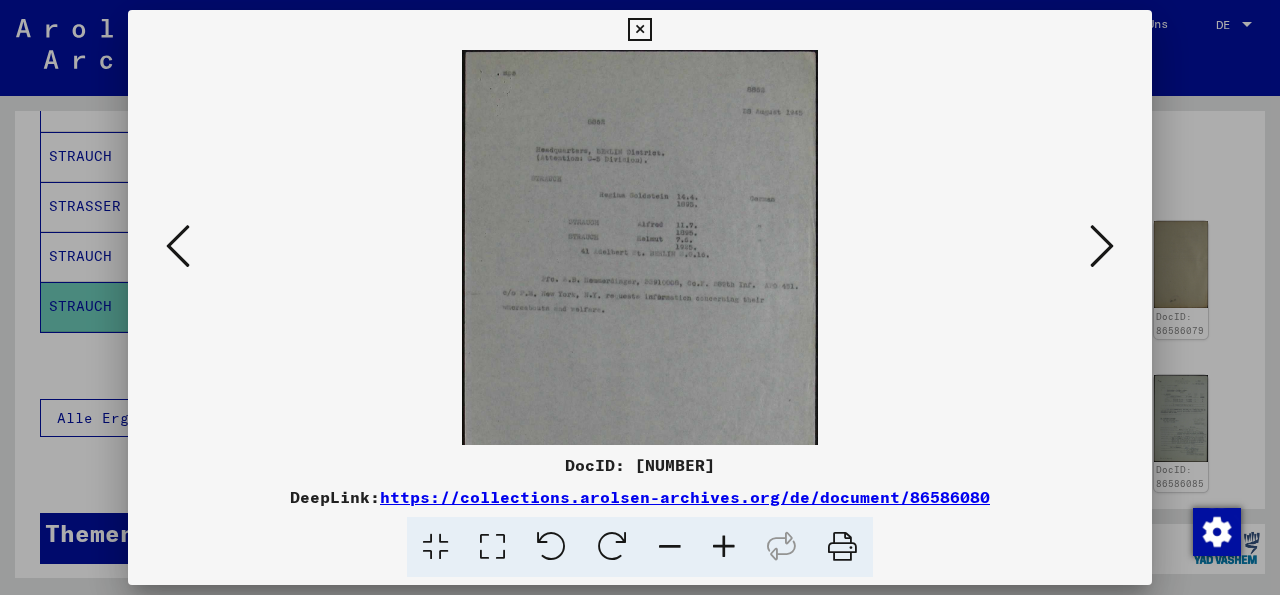 click at bounding box center (724, 547) 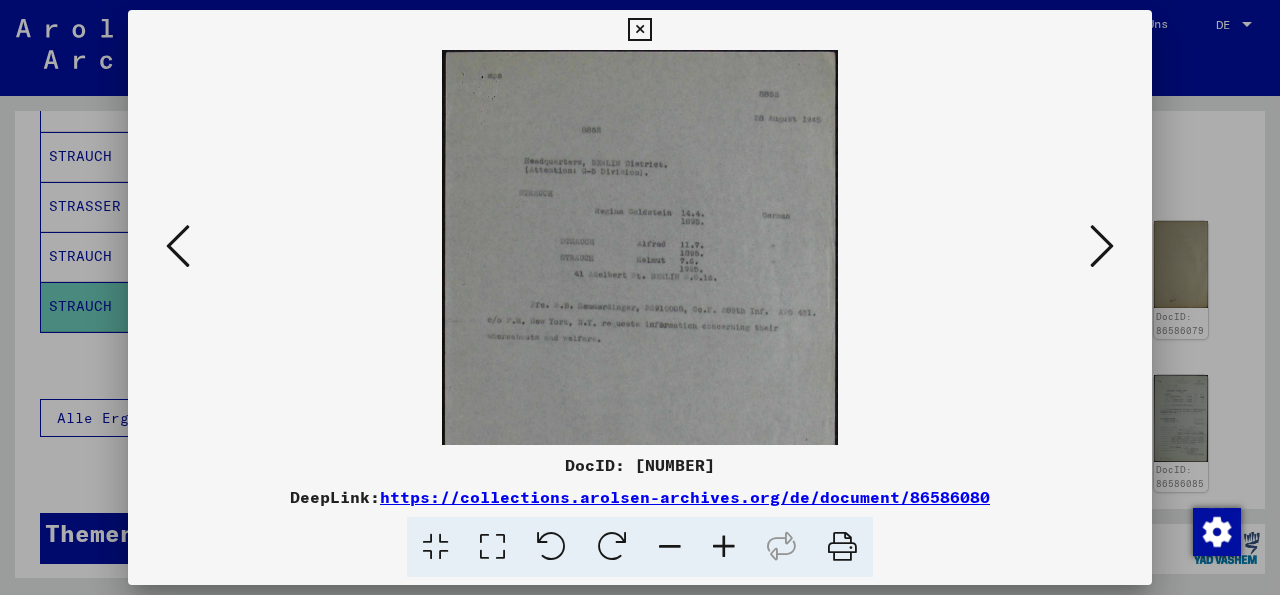 click at bounding box center (724, 547) 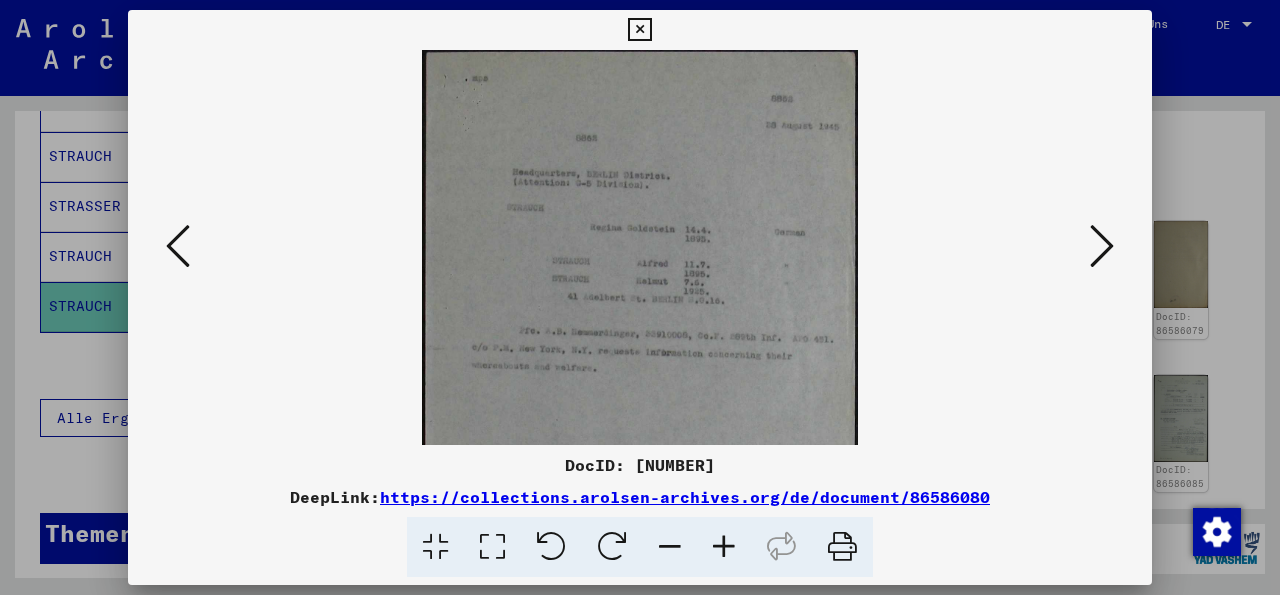 click at bounding box center (1102, 246) 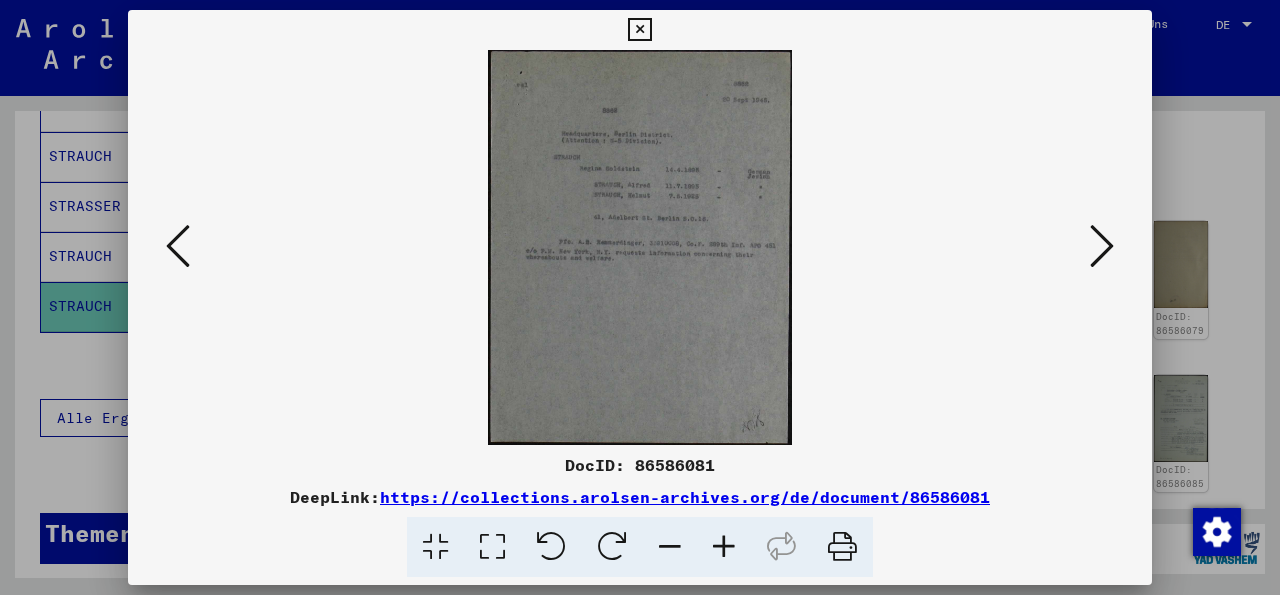 click at bounding box center [1102, 246] 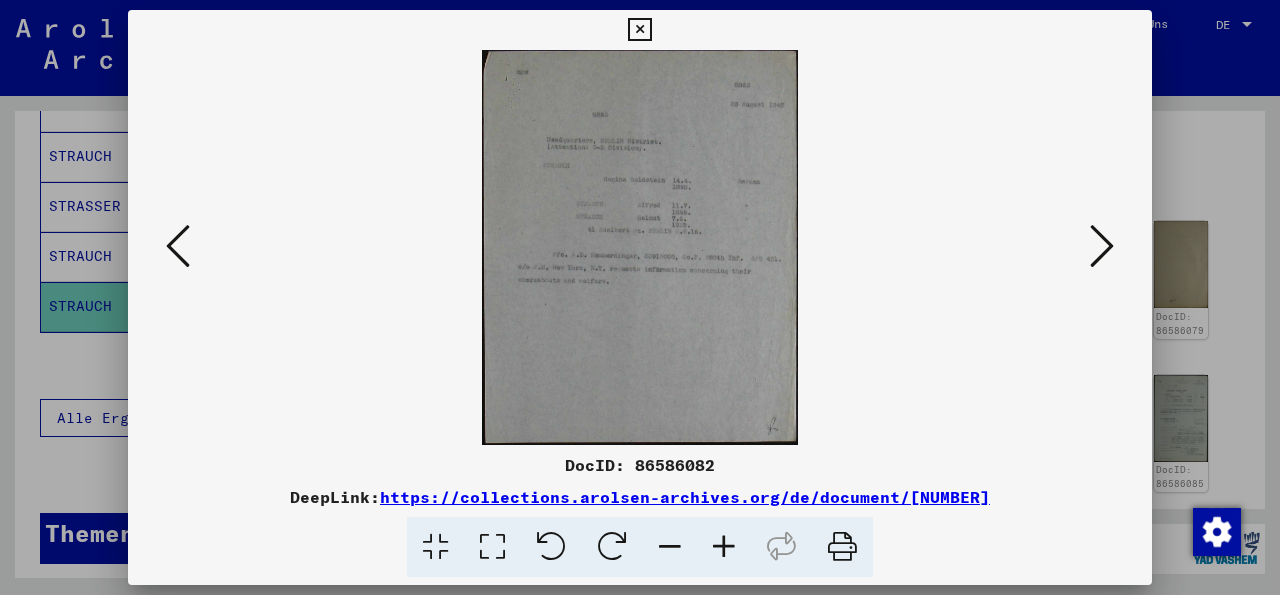 click at bounding box center (1102, 246) 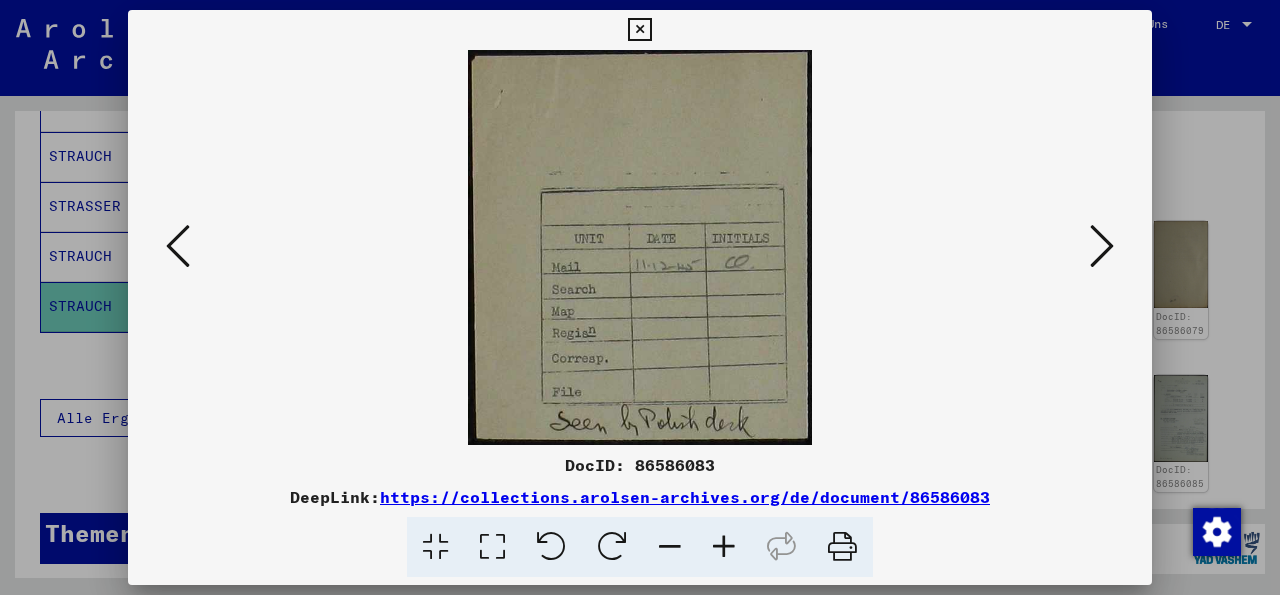 click at bounding box center (1102, 246) 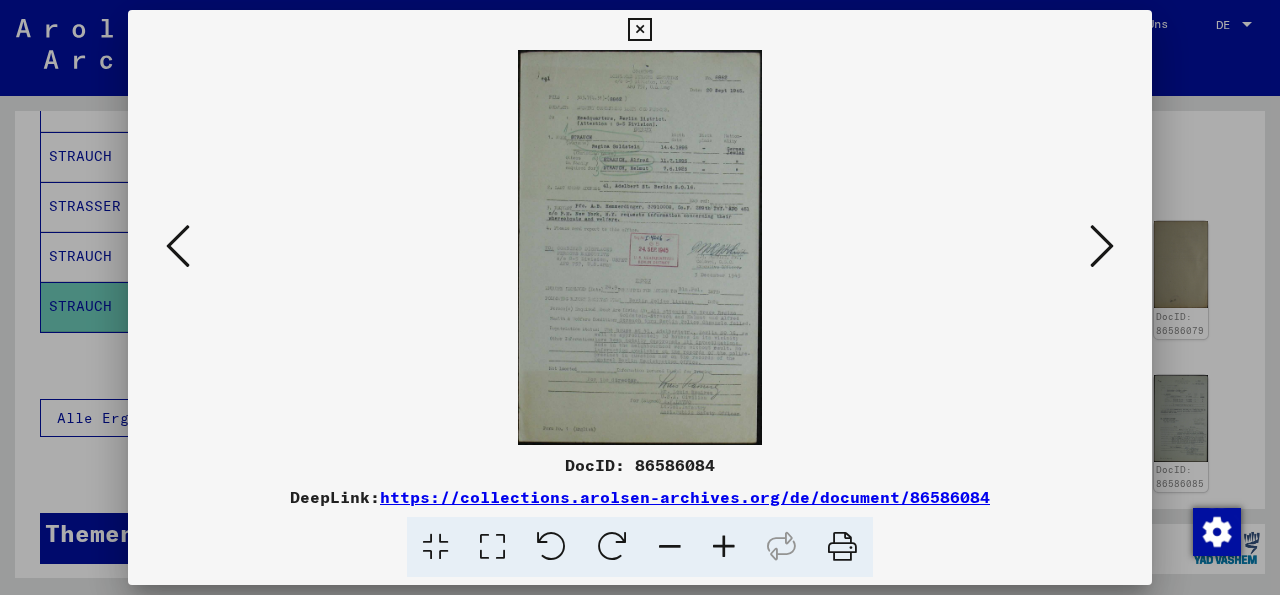 click at bounding box center (724, 547) 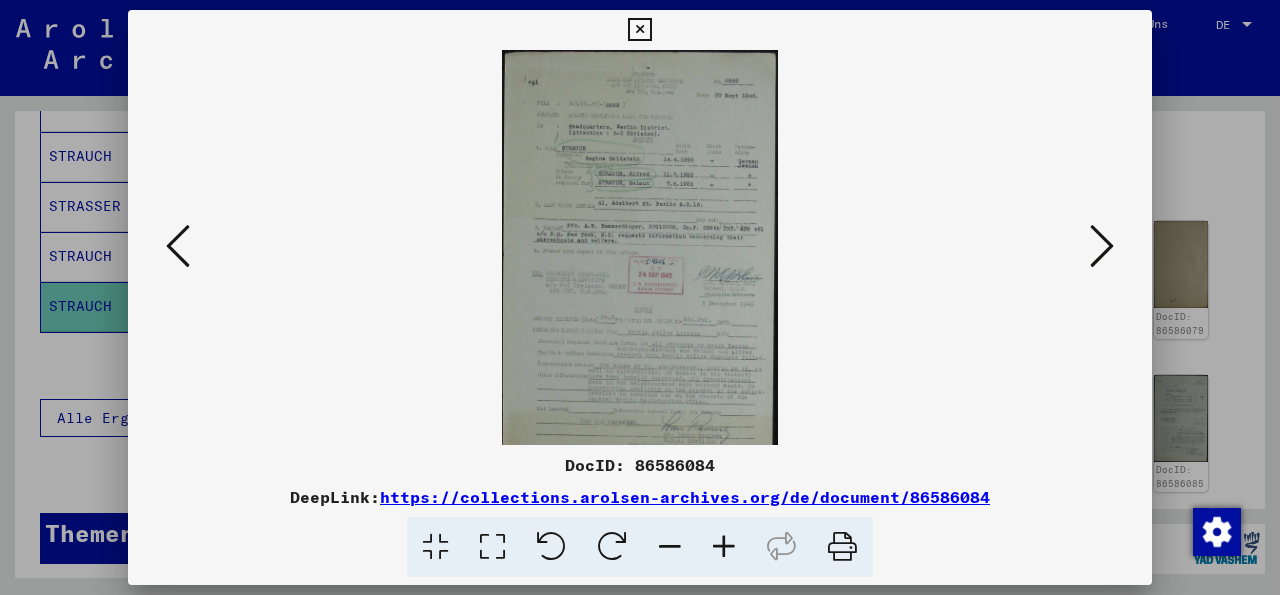 click at bounding box center [724, 547] 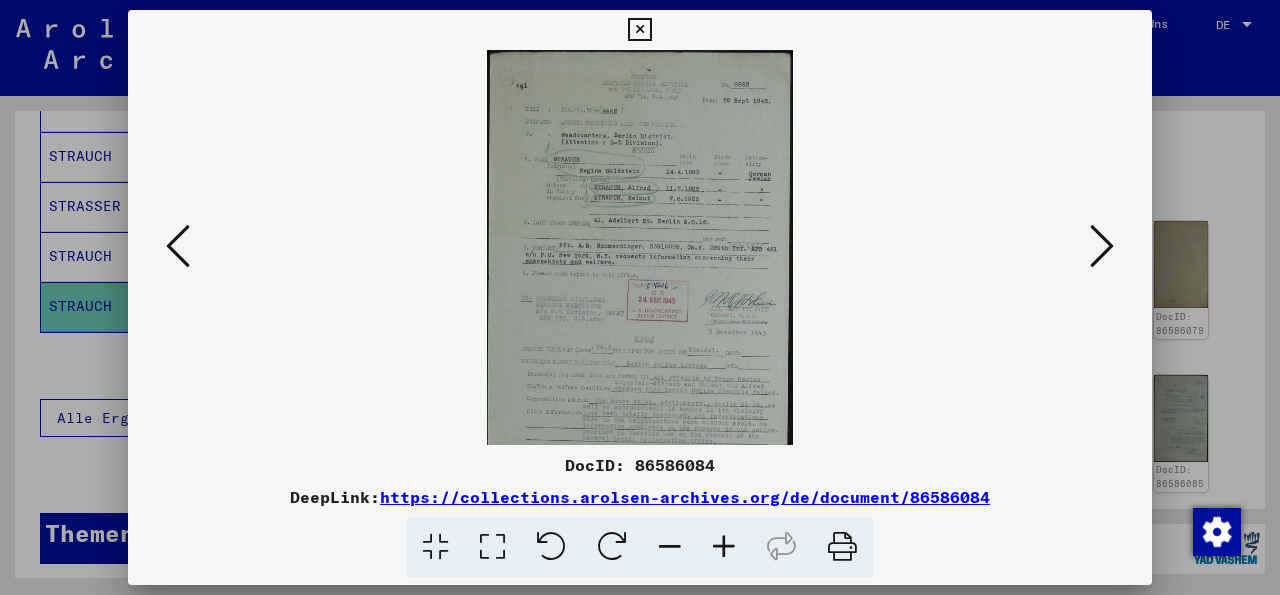 click at bounding box center (724, 547) 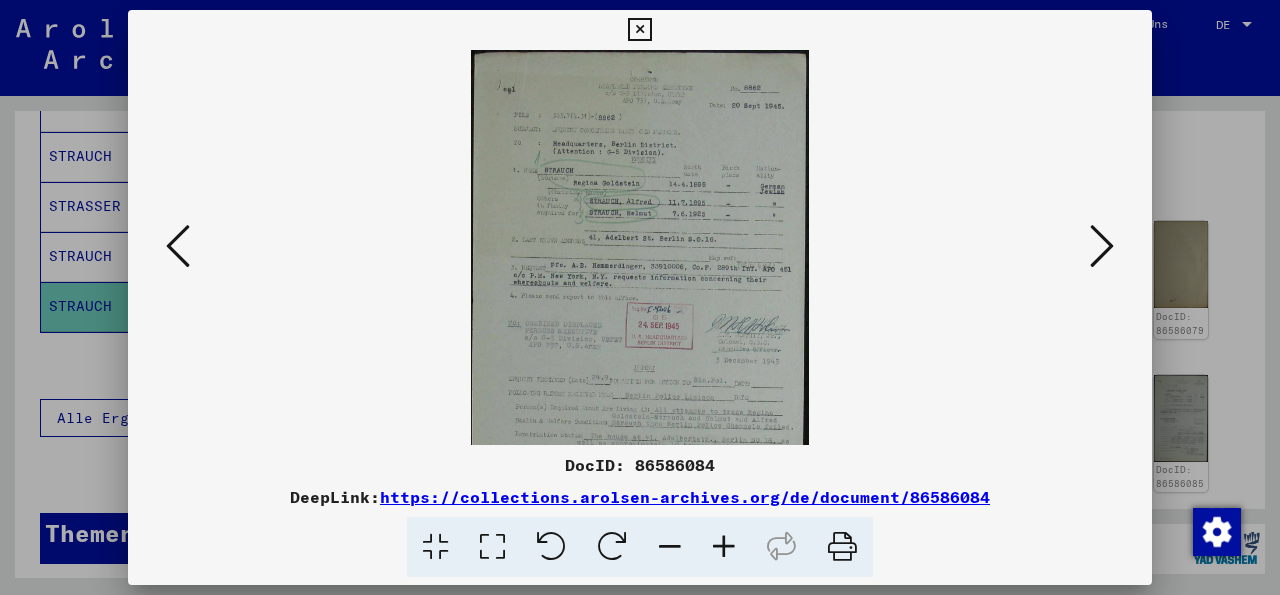 click at bounding box center (724, 547) 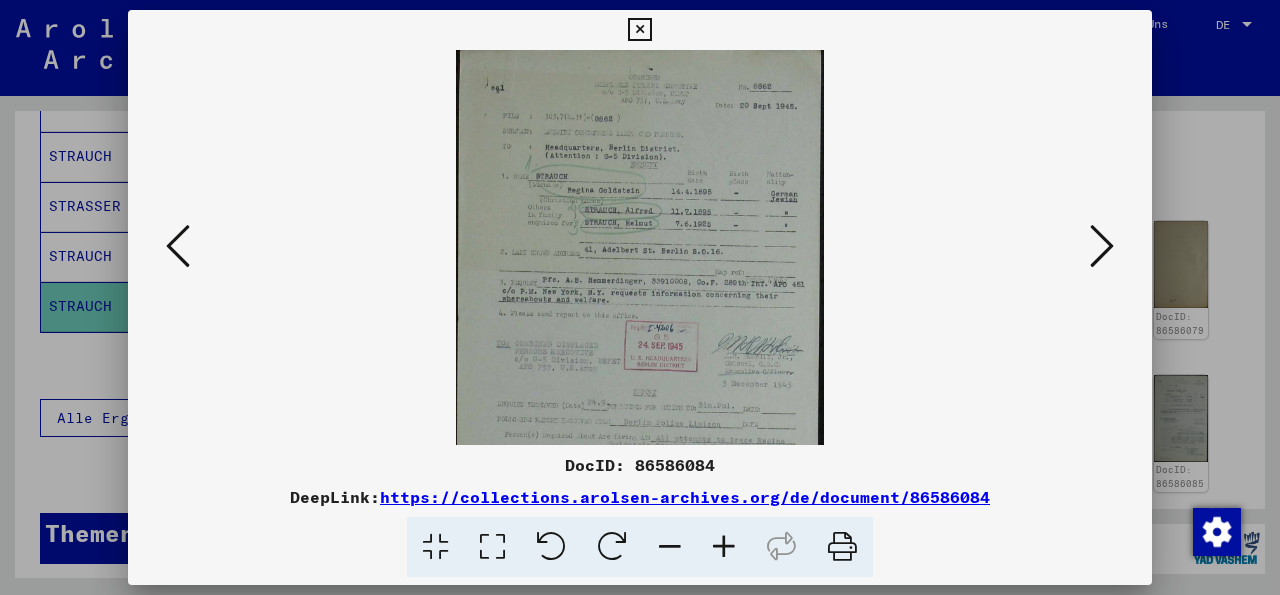 scroll, scrollTop: 200, scrollLeft: 0, axis: vertical 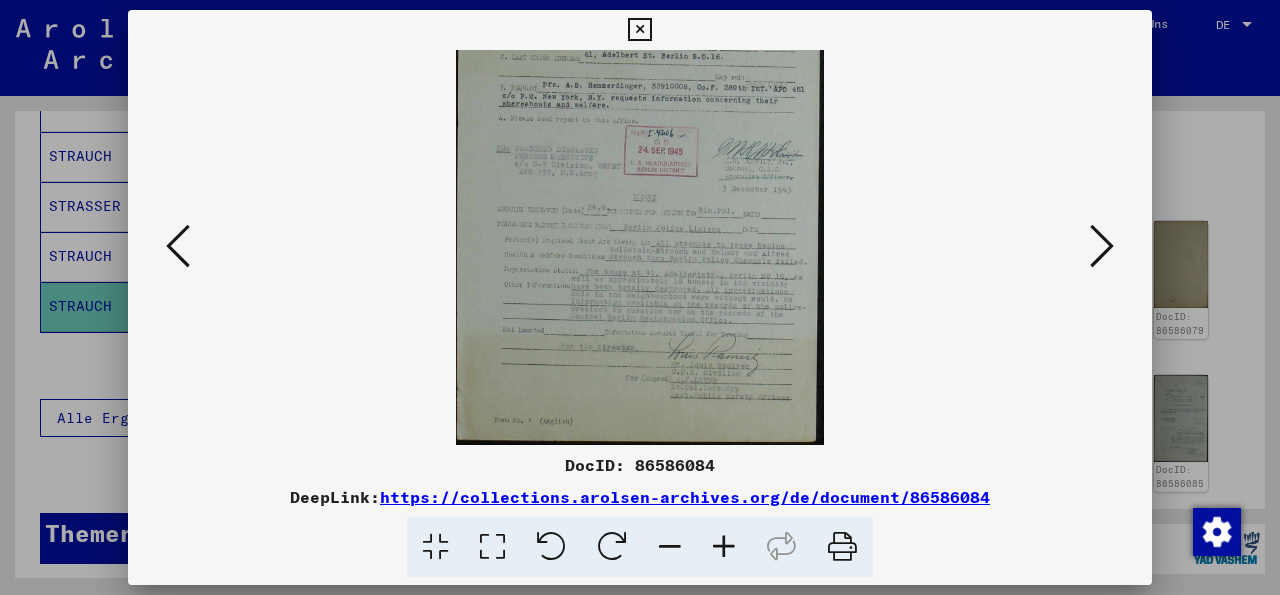 drag, startPoint x: 698, startPoint y: 413, endPoint x: 717, endPoint y: 133, distance: 280.6439 